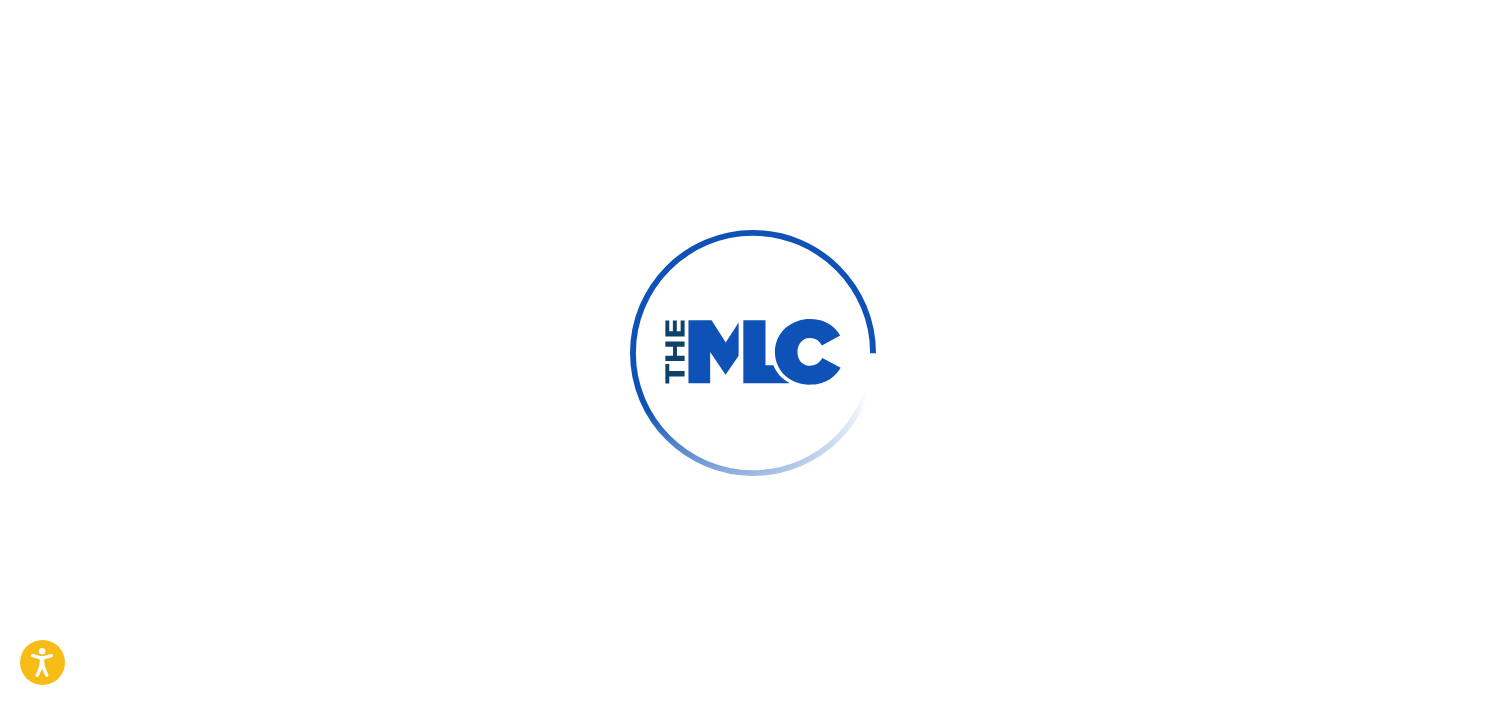 scroll, scrollTop: 0, scrollLeft: 0, axis: both 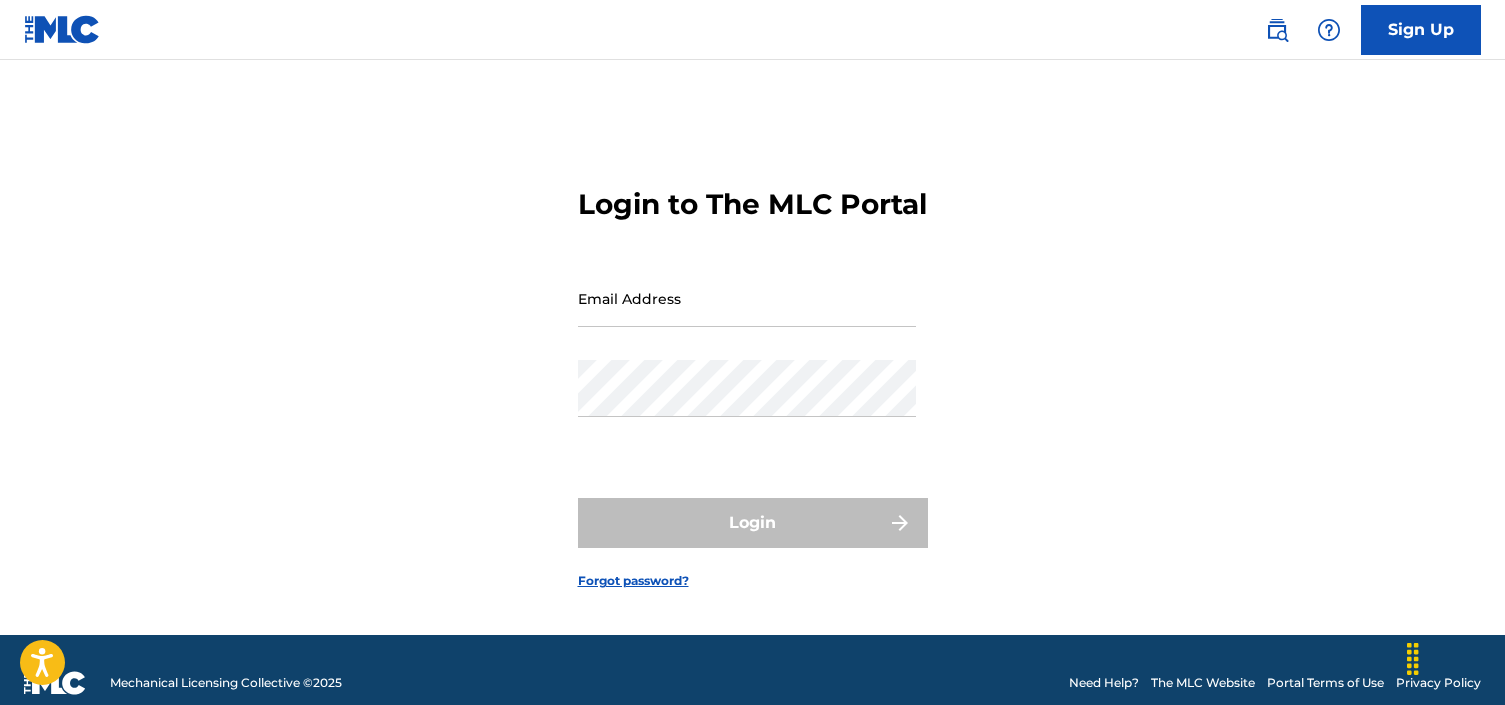 click on "Email Address" at bounding box center (747, 298) 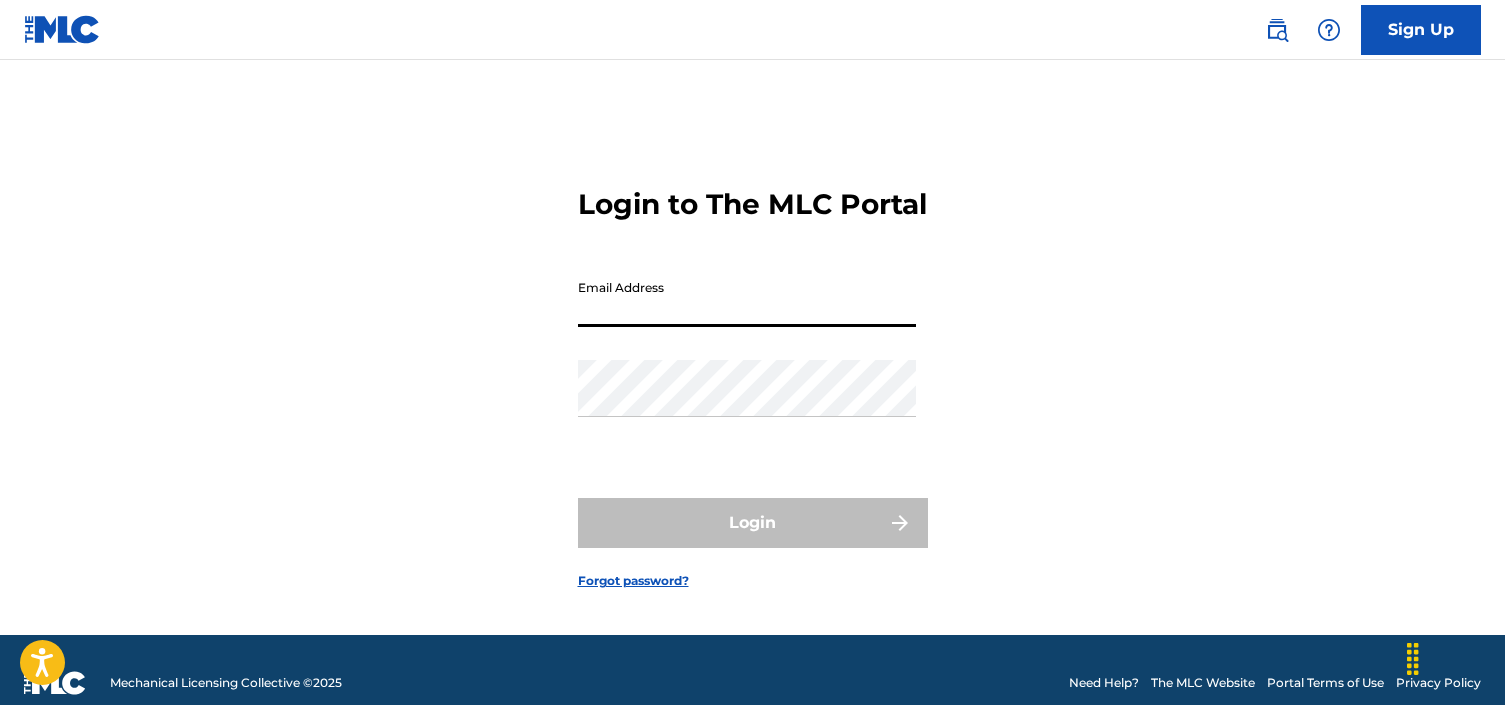 paste on "[EMAIL]" 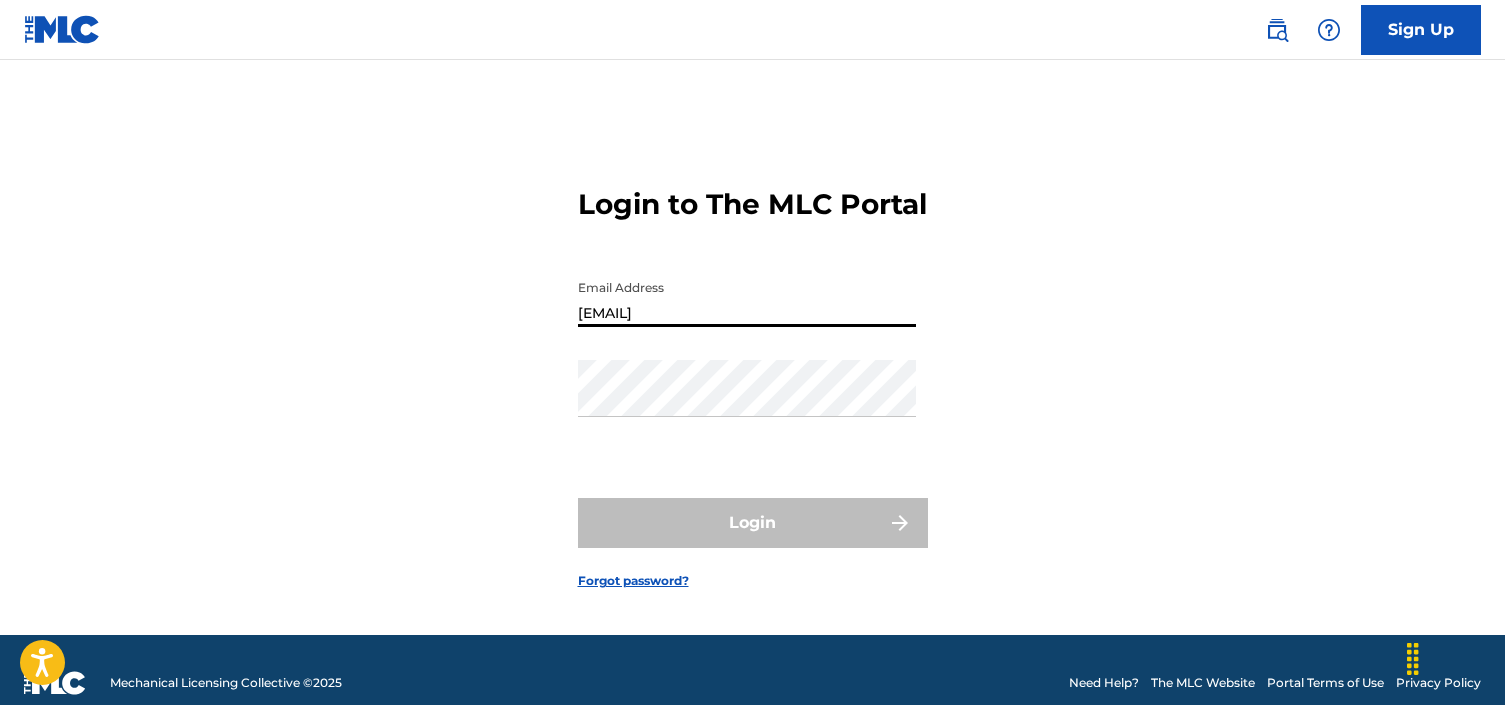 type on "[EMAIL]" 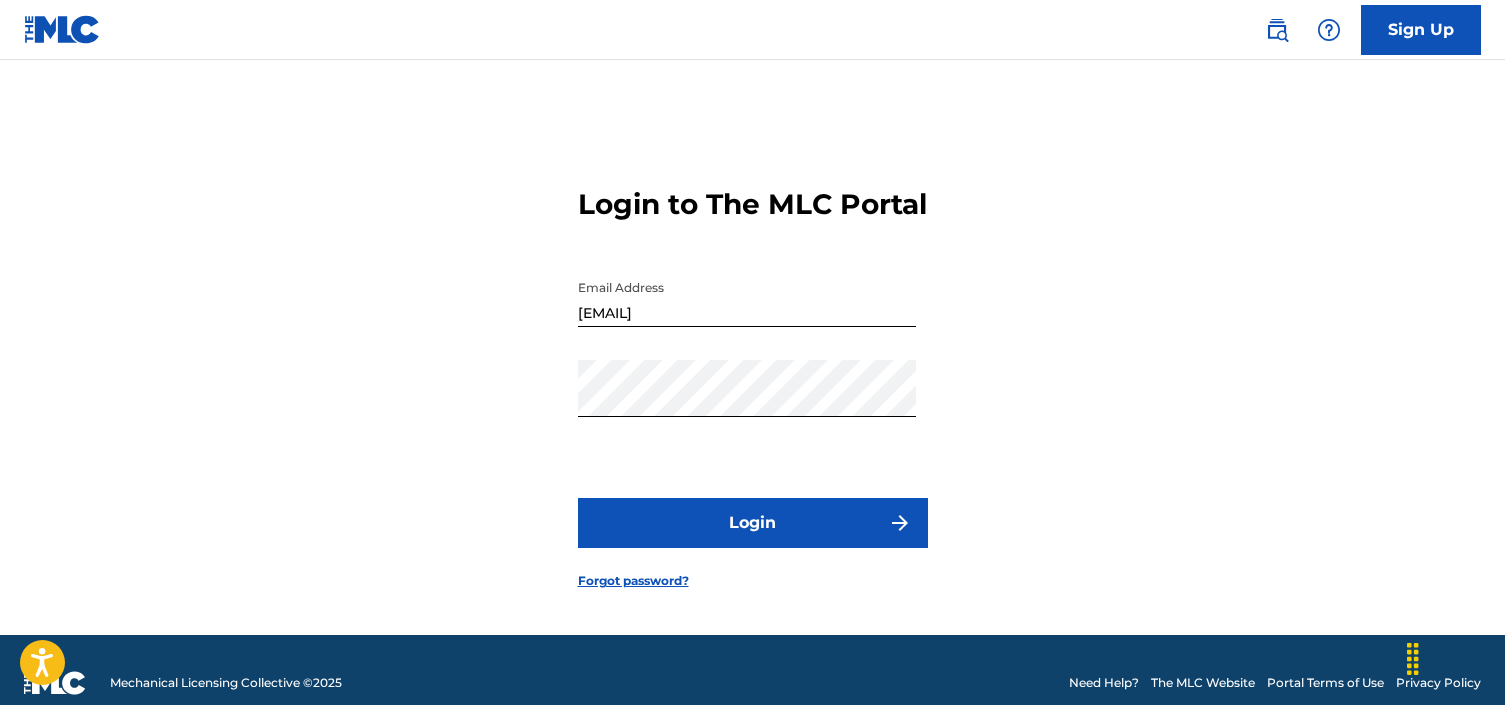 click on "Login" at bounding box center (753, 523) 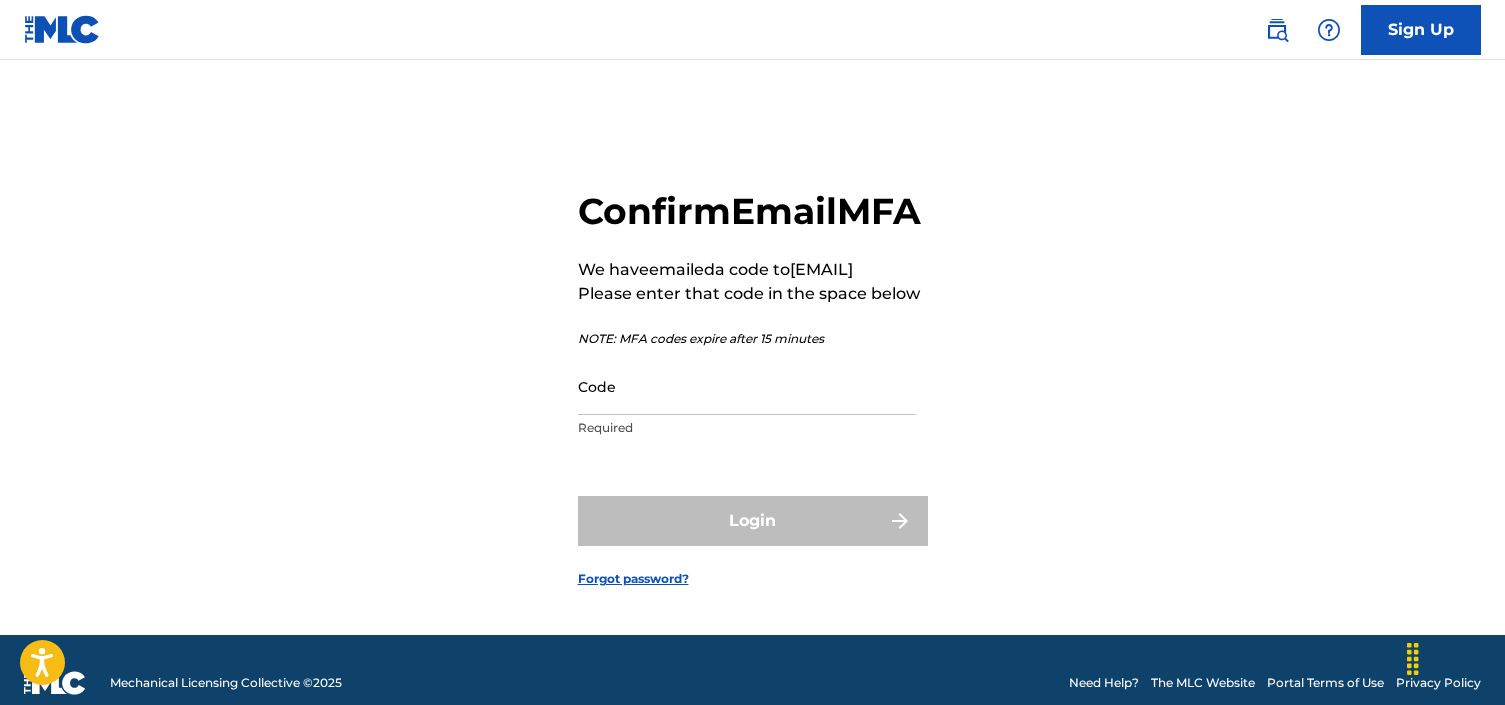 click on "Code" at bounding box center (747, 386) 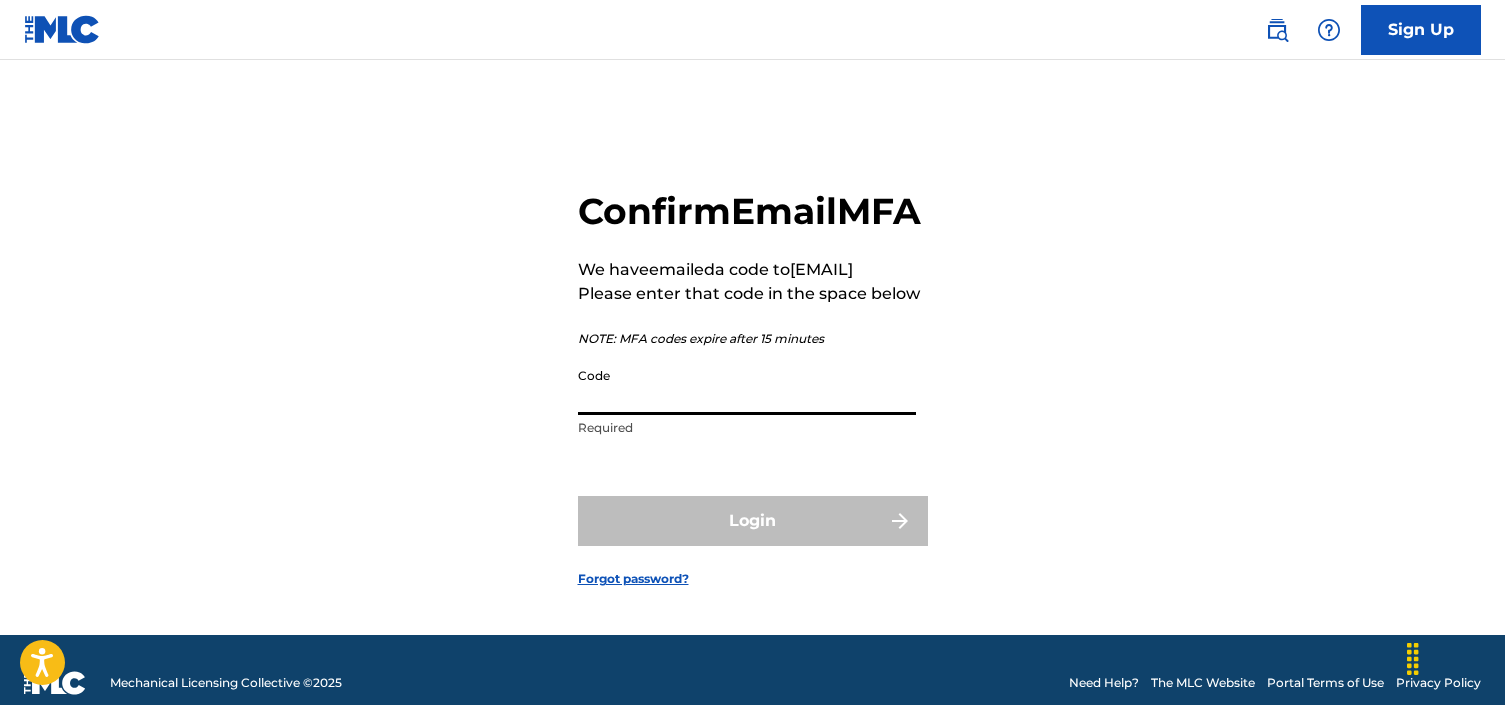 paste on "[NUMBER]" 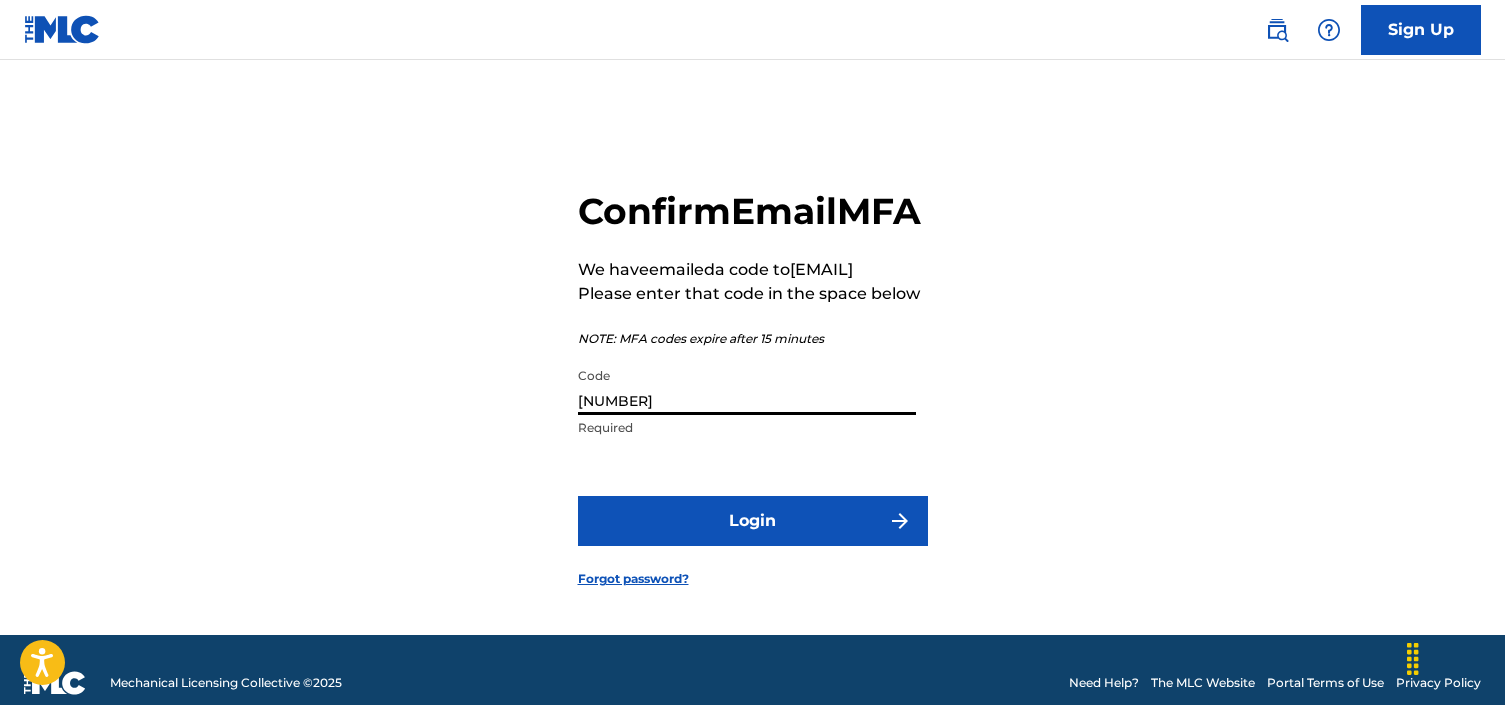 type on "[NUMBER]" 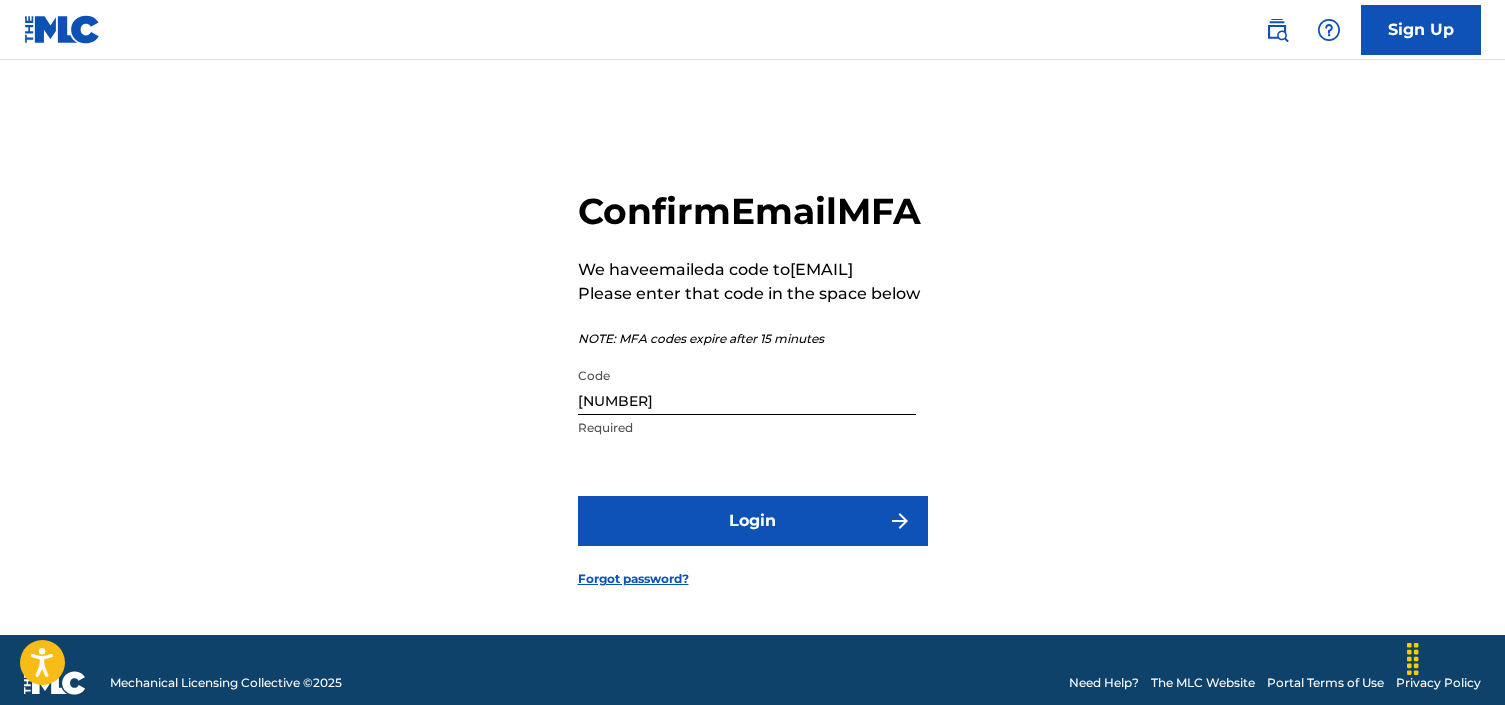 click on "Login" at bounding box center (753, 521) 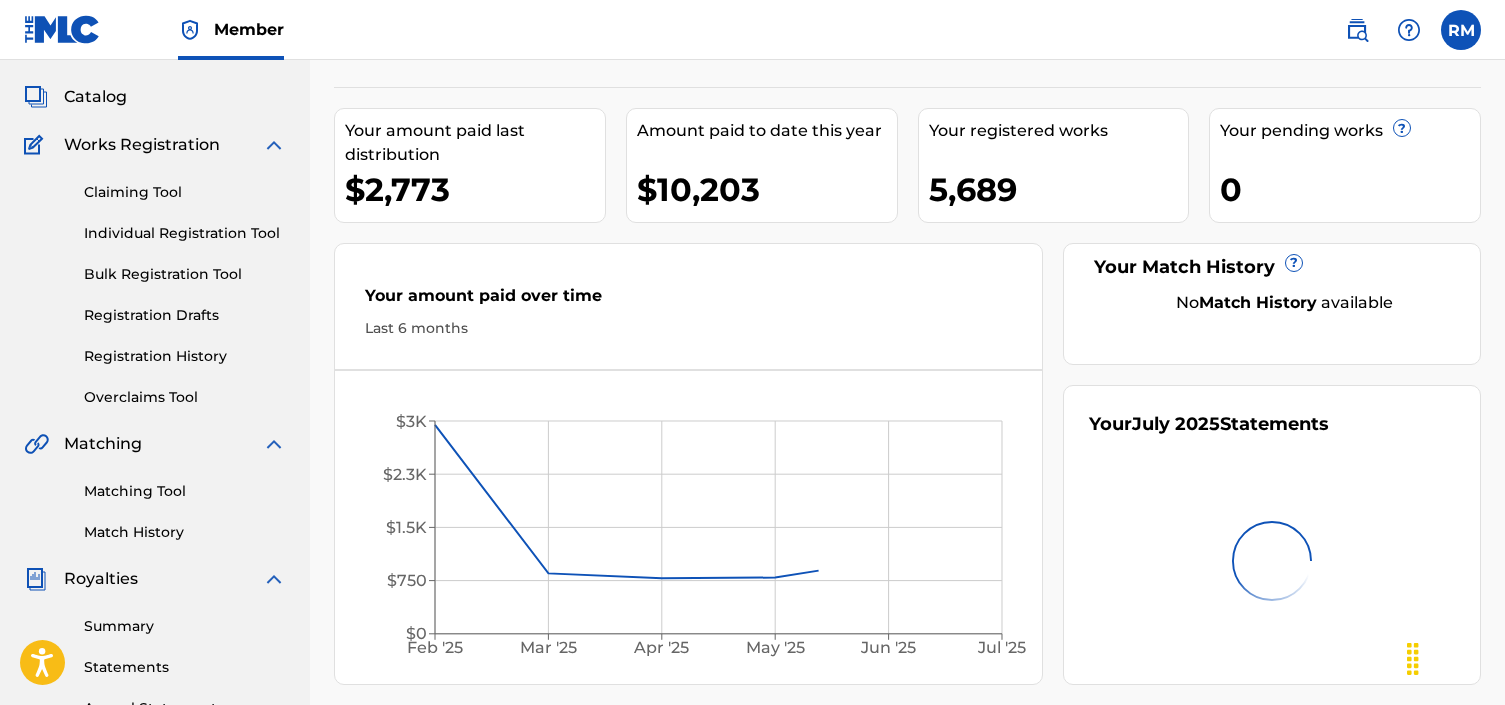 scroll, scrollTop: 238, scrollLeft: 0, axis: vertical 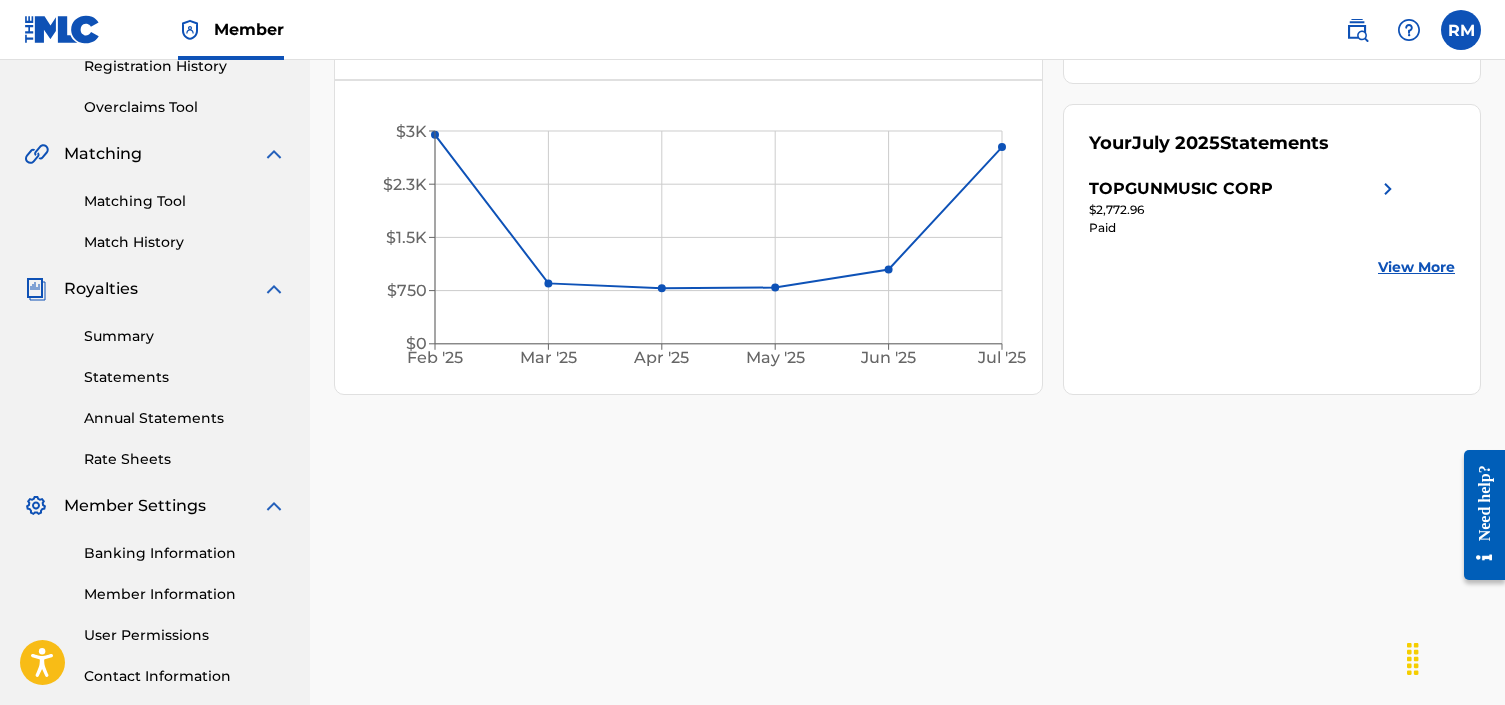 click on "Statements" at bounding box center [185, 377] 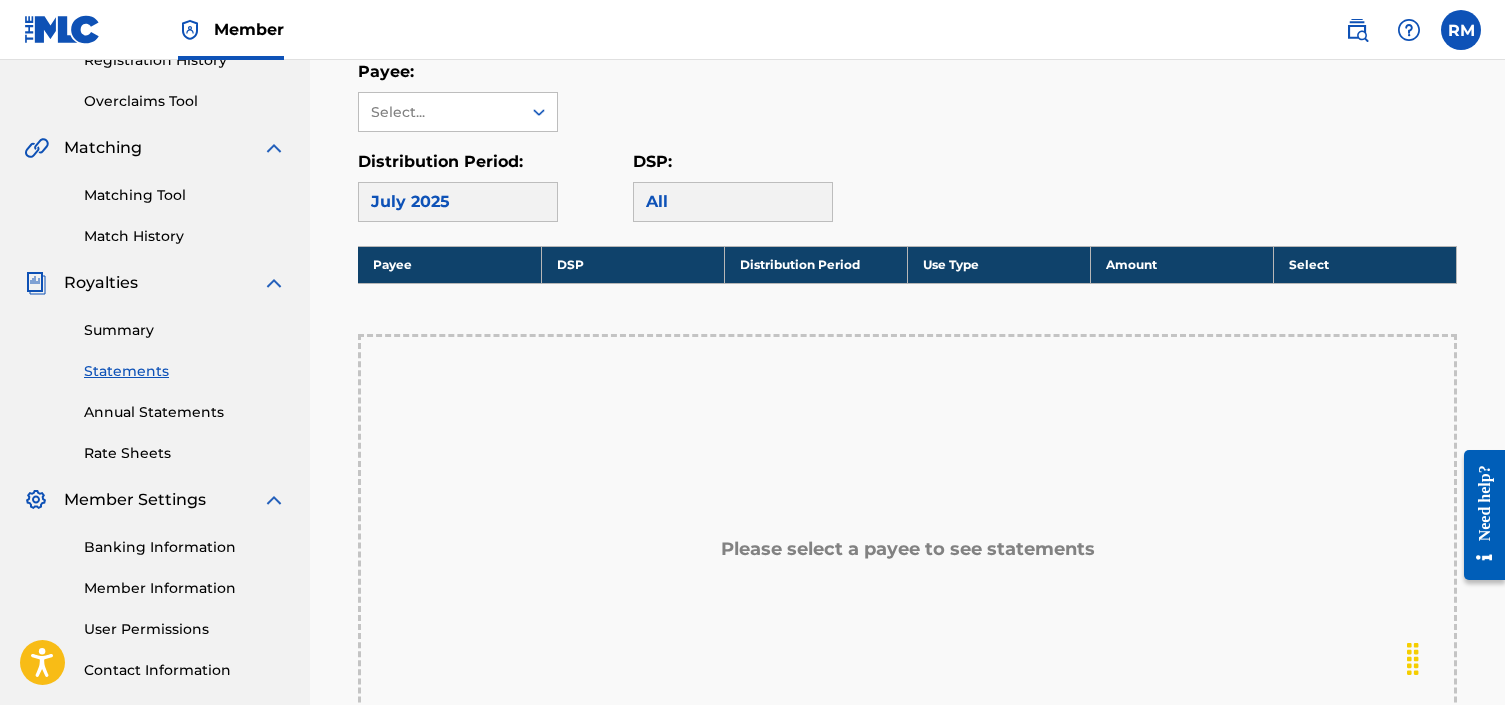 scroll, scrollTop: 379, scrollLeft: 0, axis: vertical 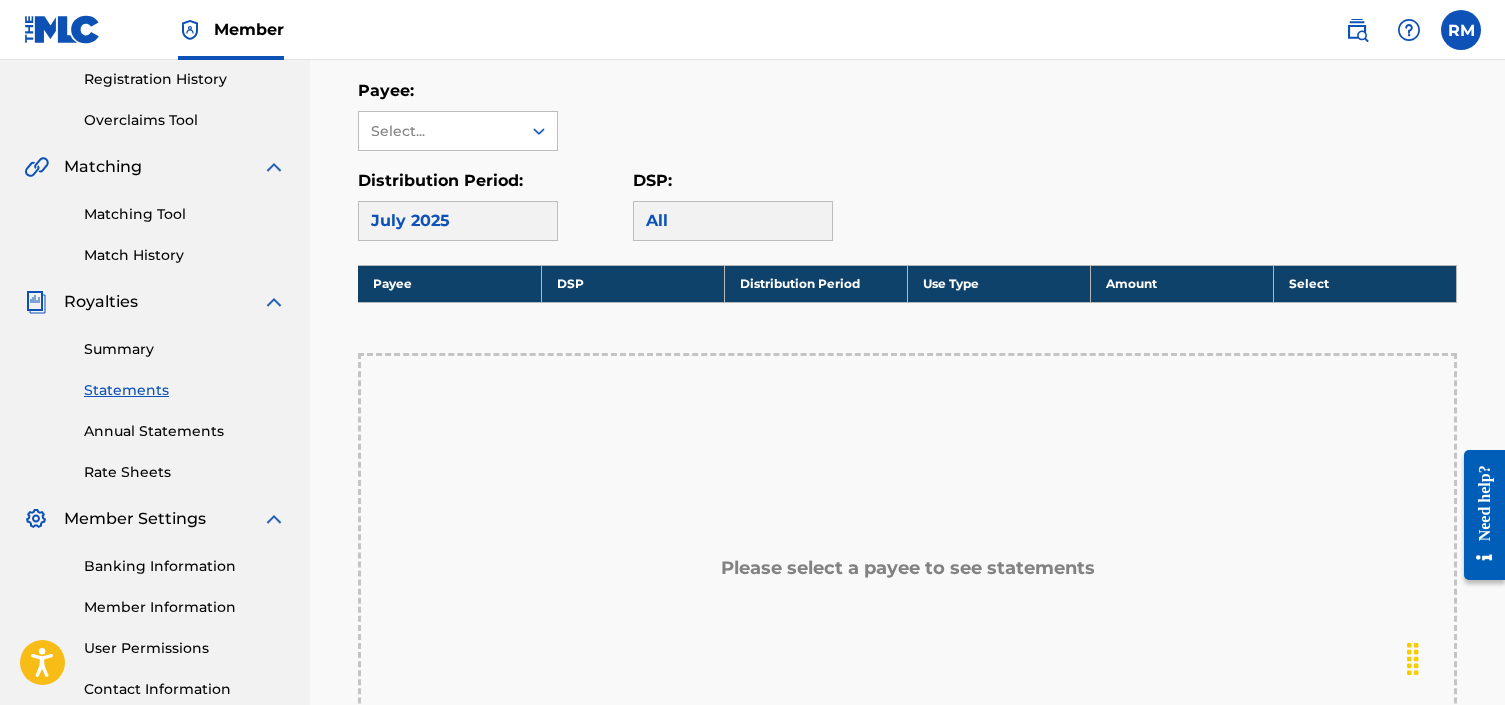 click on "All" at bounding box center (733, 221) 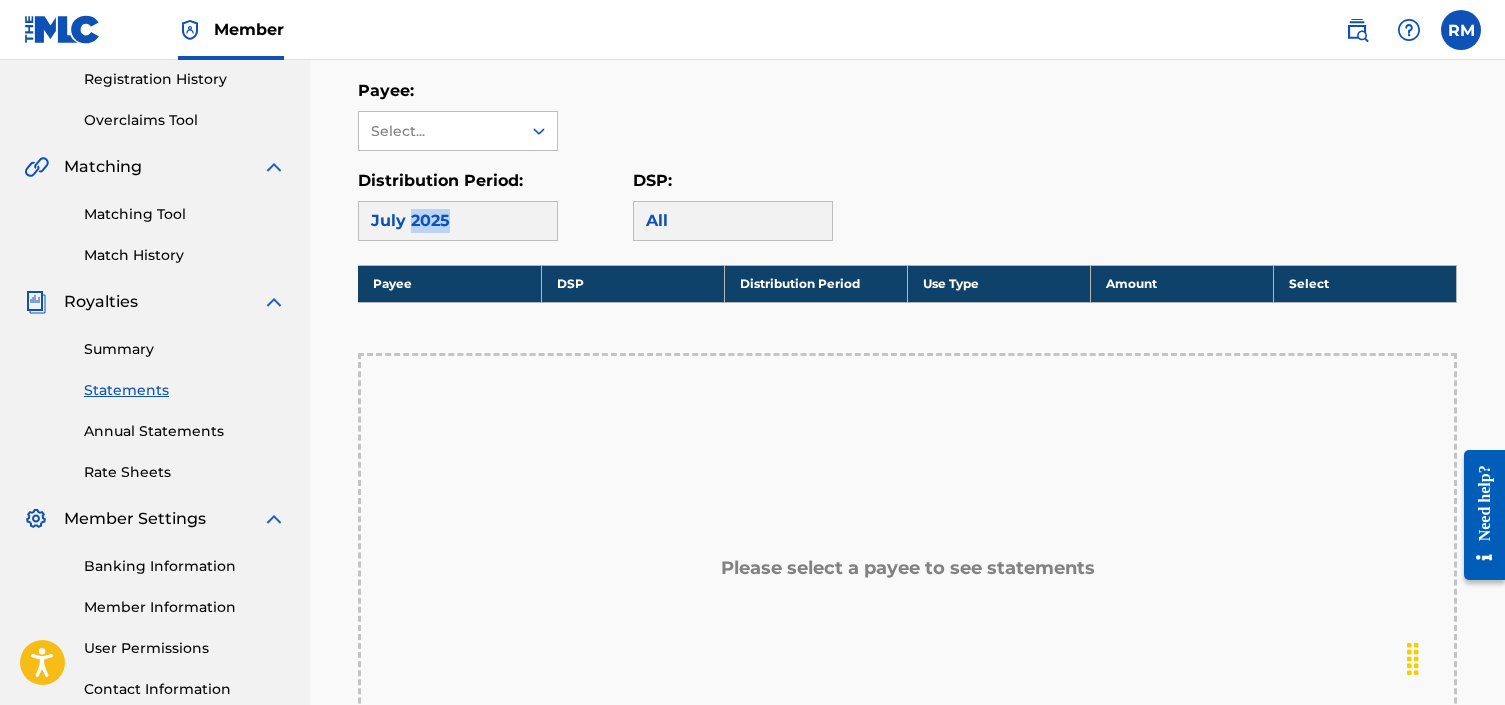 click on "July 2025" at bounding box center (458, 221) 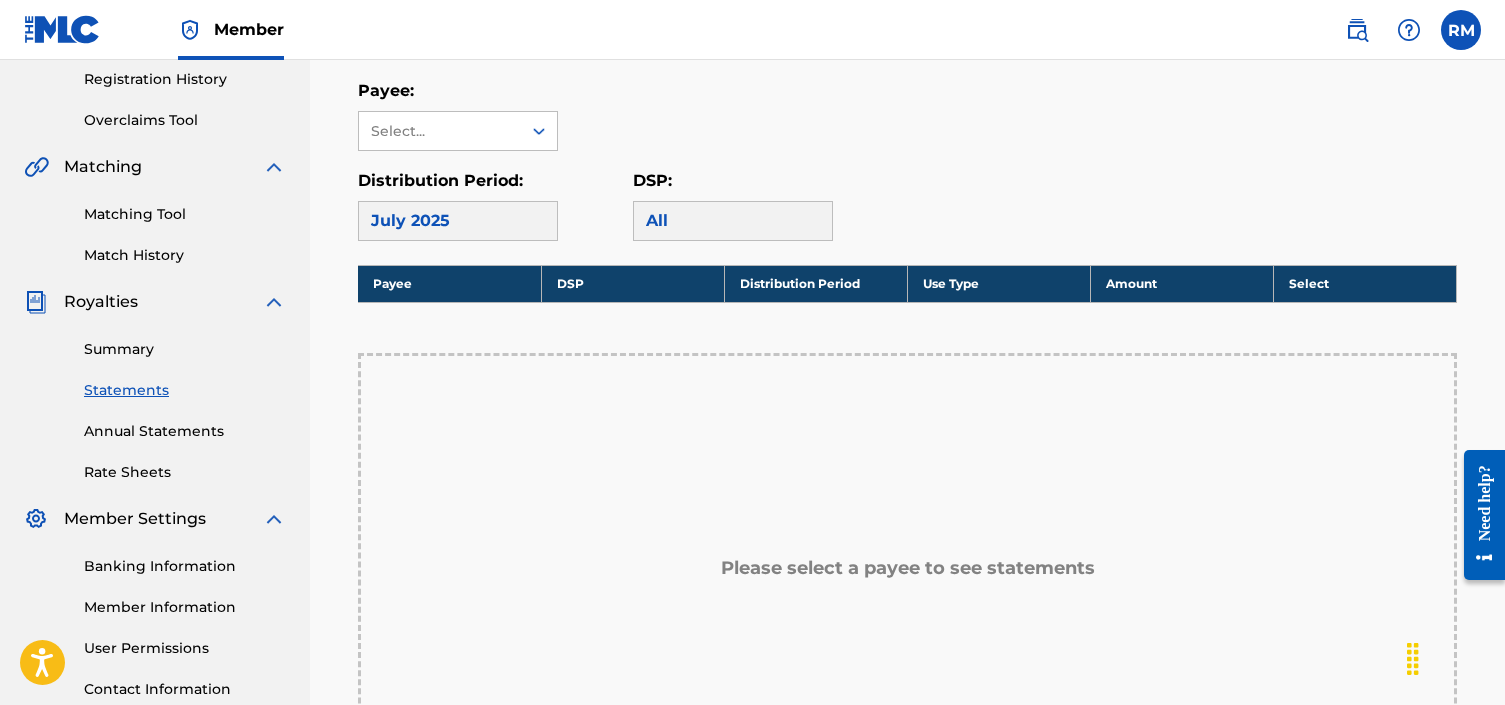 click on "July 2025" at bounding box center [458, 221] 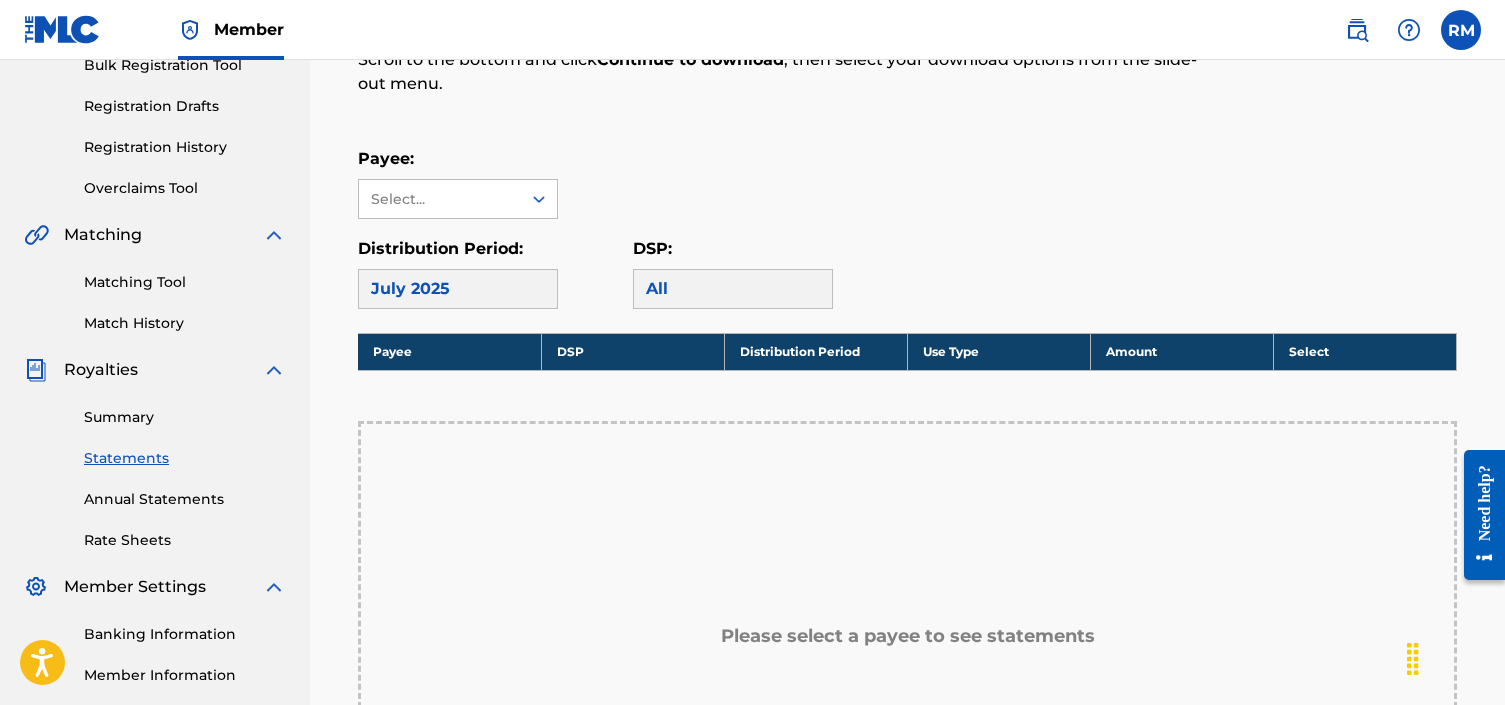 scroll, scrollTop: 287, scrollLeft: 0, axis: vertical 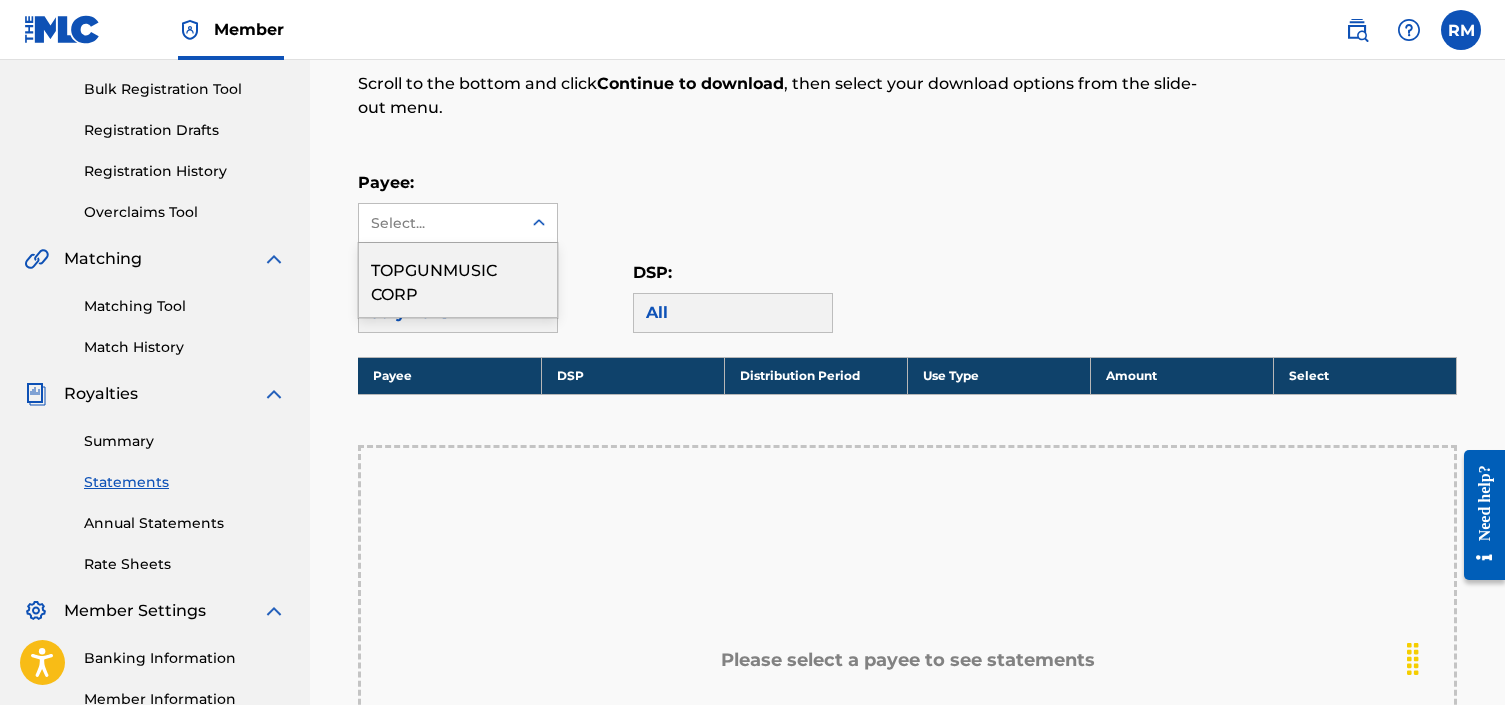 click at bounding box center (539, 223) 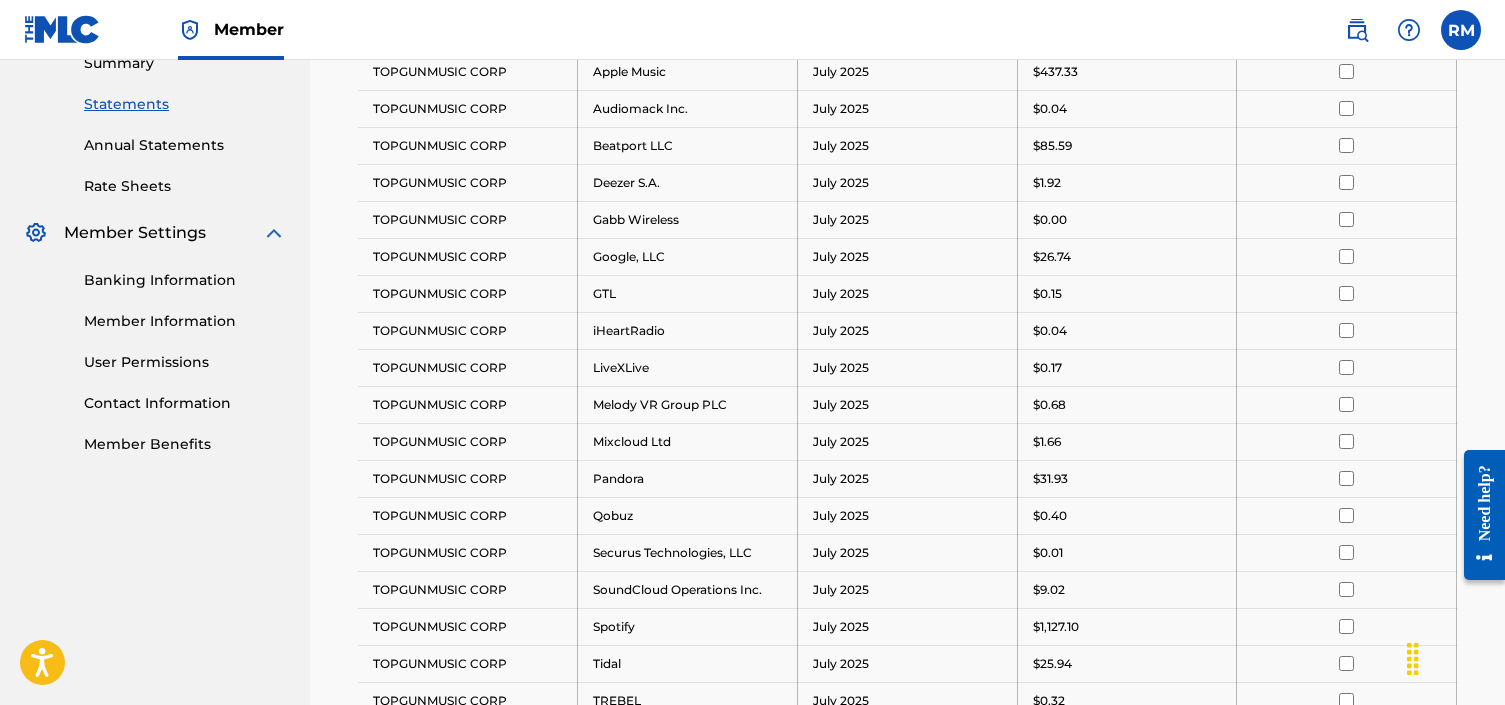 scroll, scrollTop: 669, scrollLeft: 0, axis: vertical 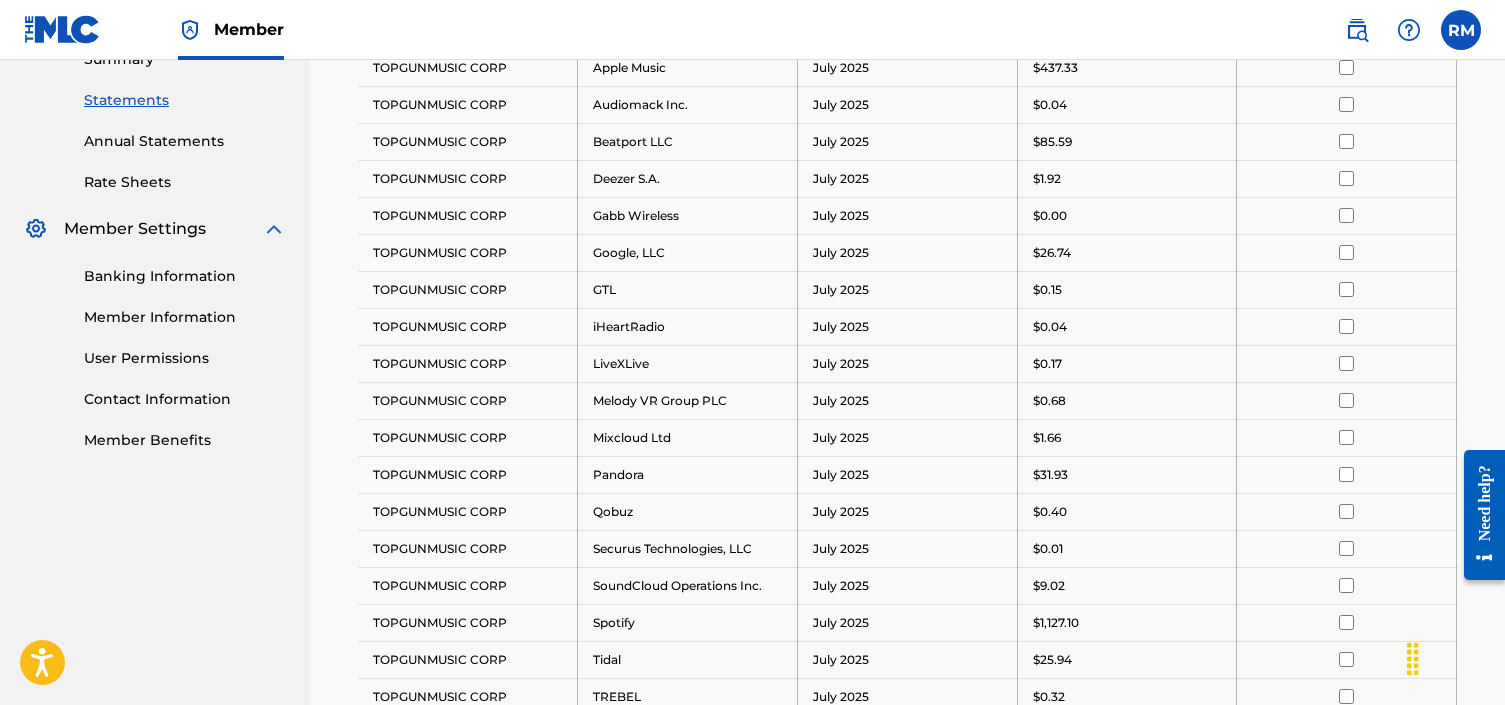 click at bounding box center (1346, 141) 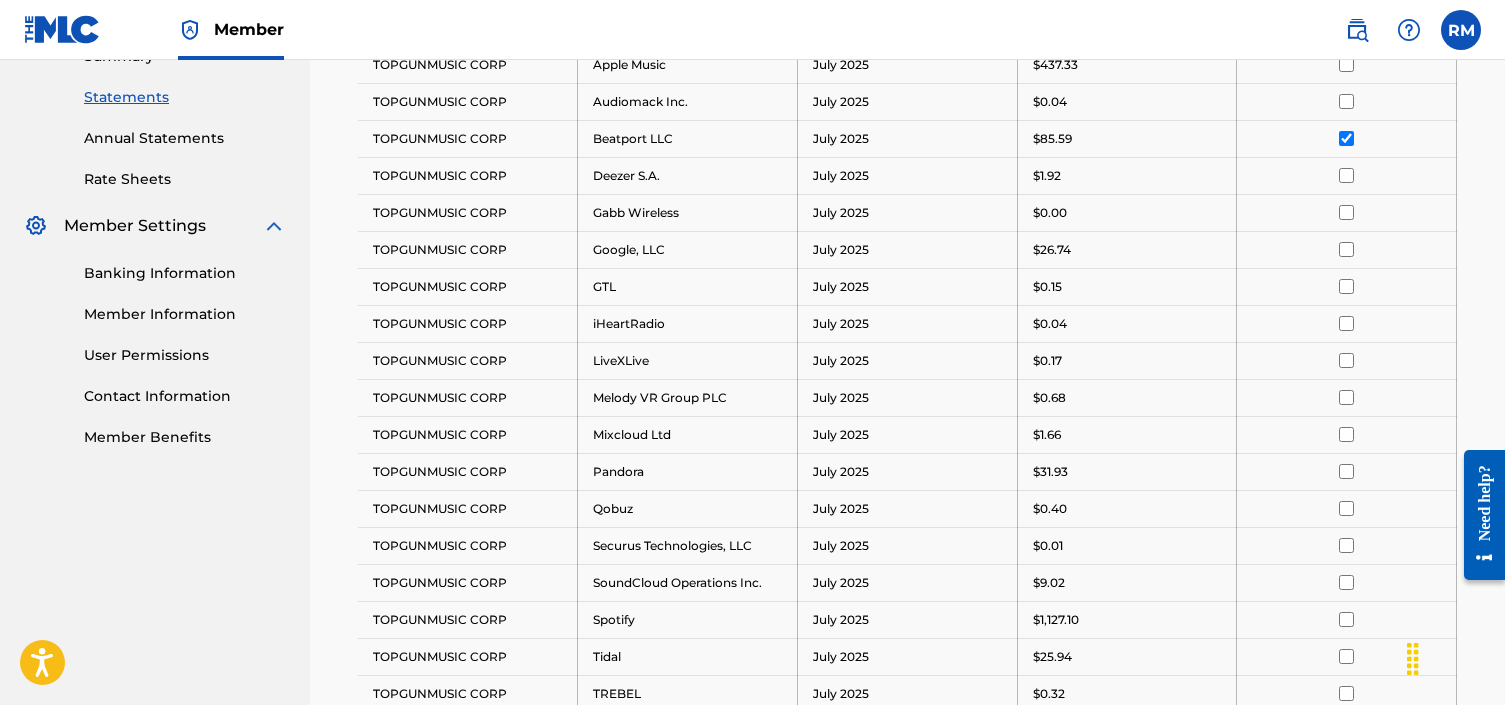 scroll, scrollTop: 1059, scrollLeft: 0, axis: vertical 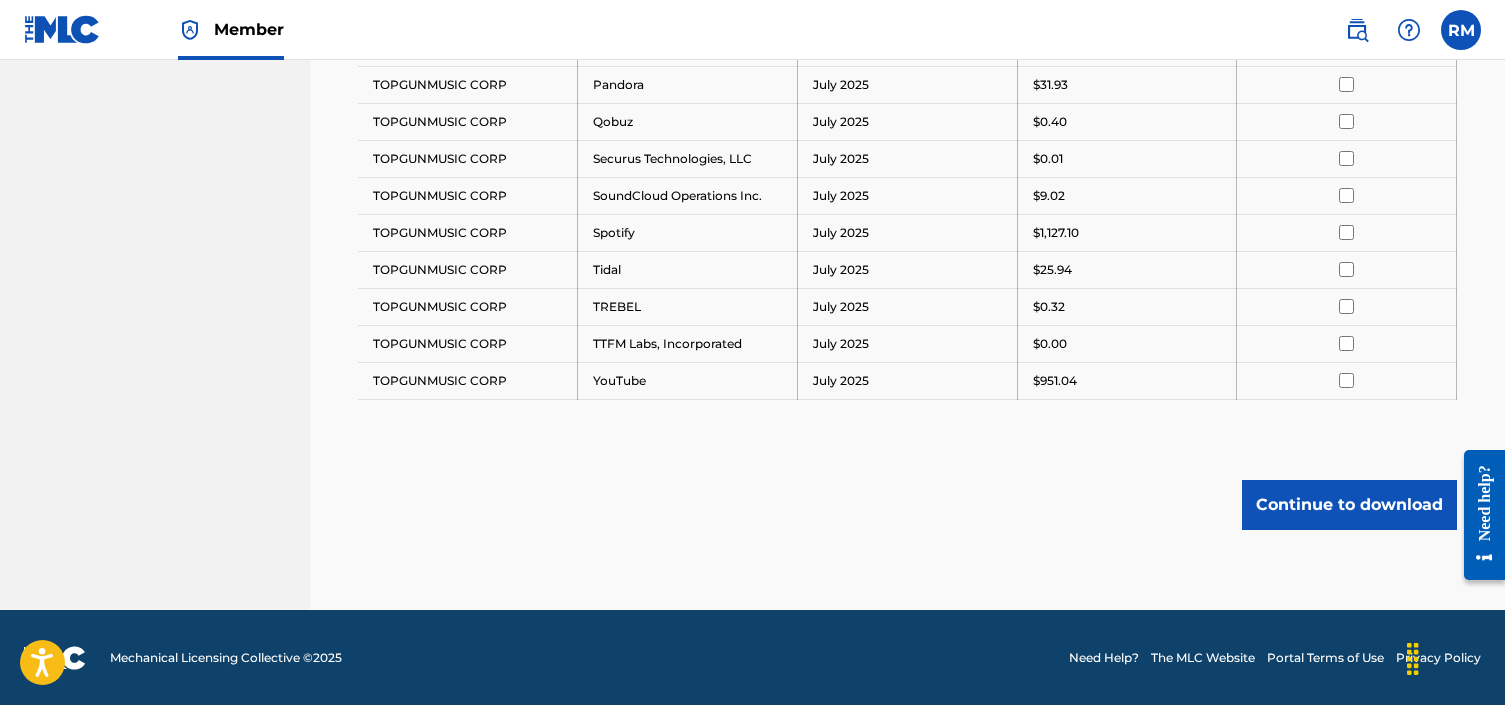 click on "Continue to download" at bounding box center (1349, 505) 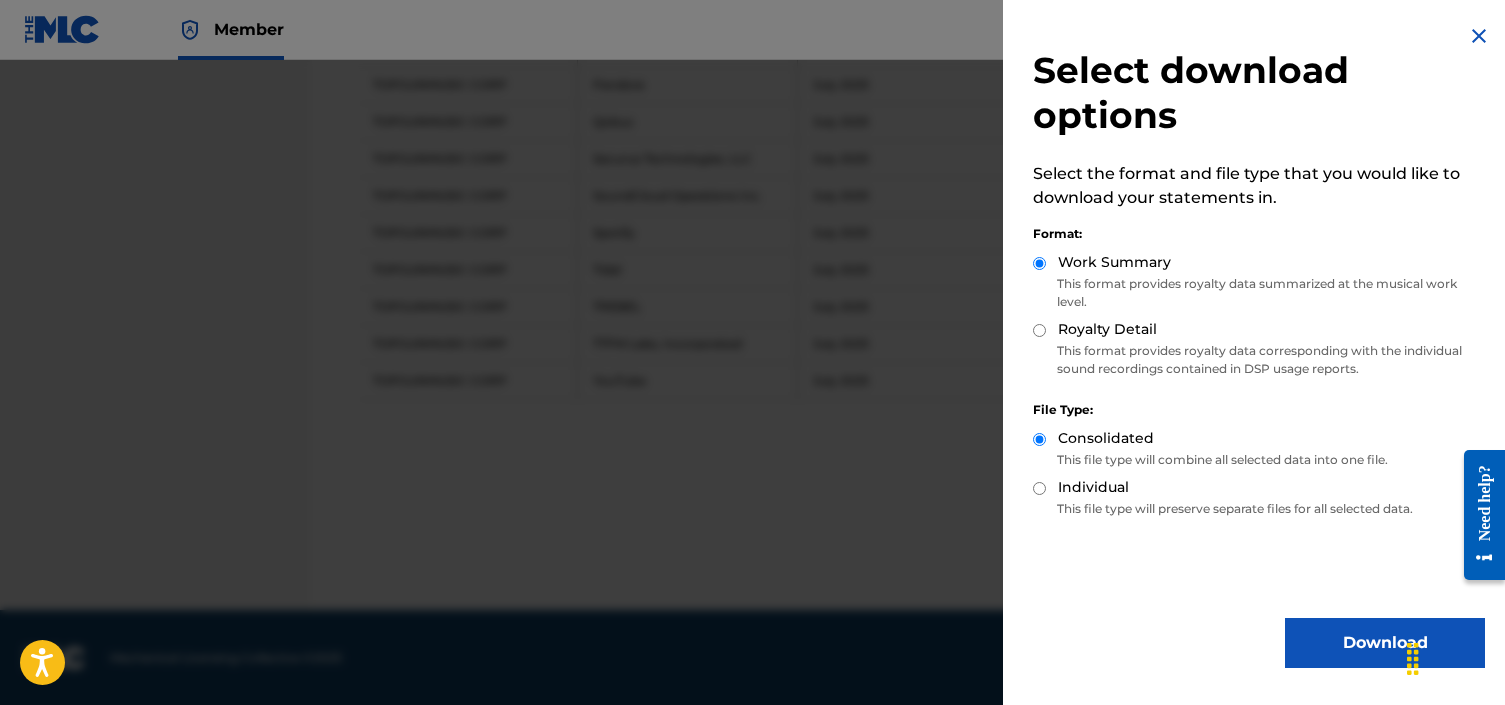 click on "Download" at bounding box center (1385, 643) 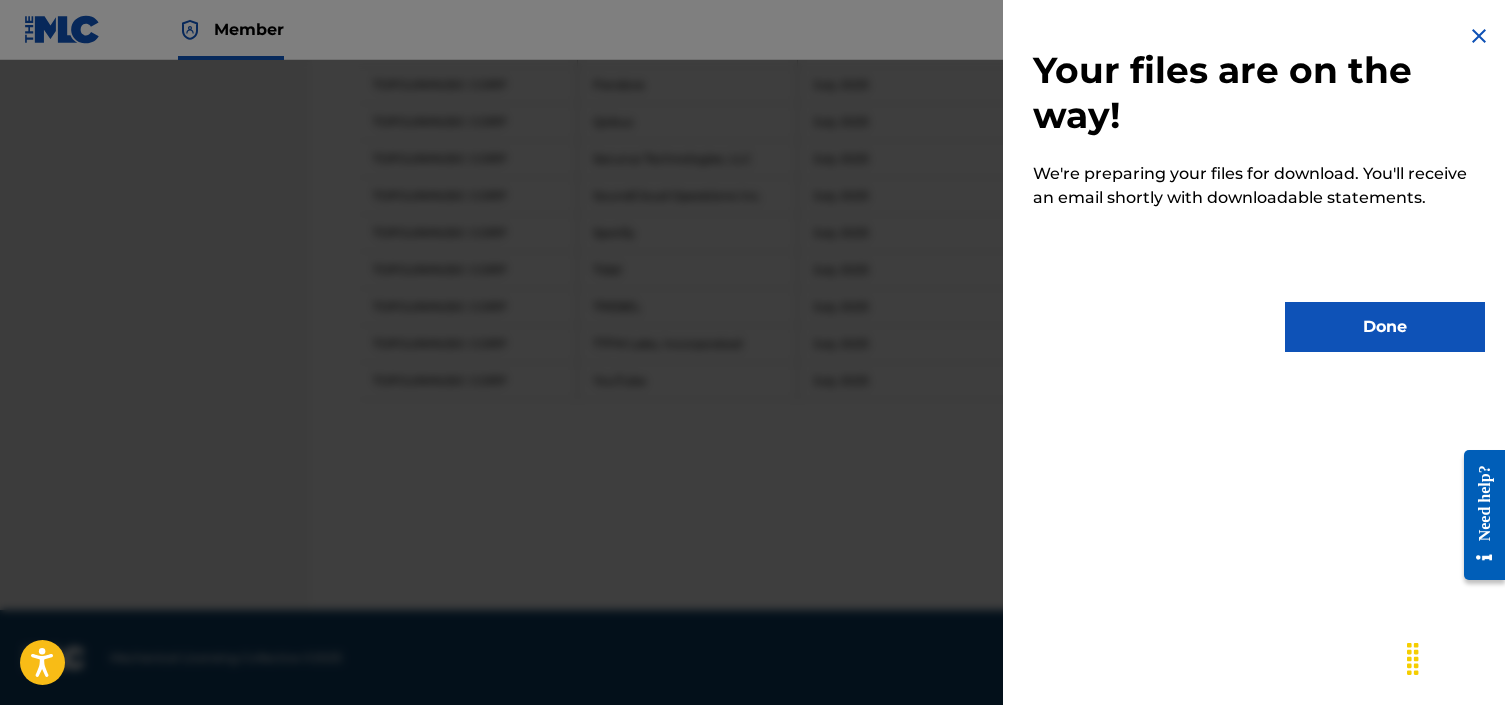 click on "Done" at bounding box center (1385, 327) 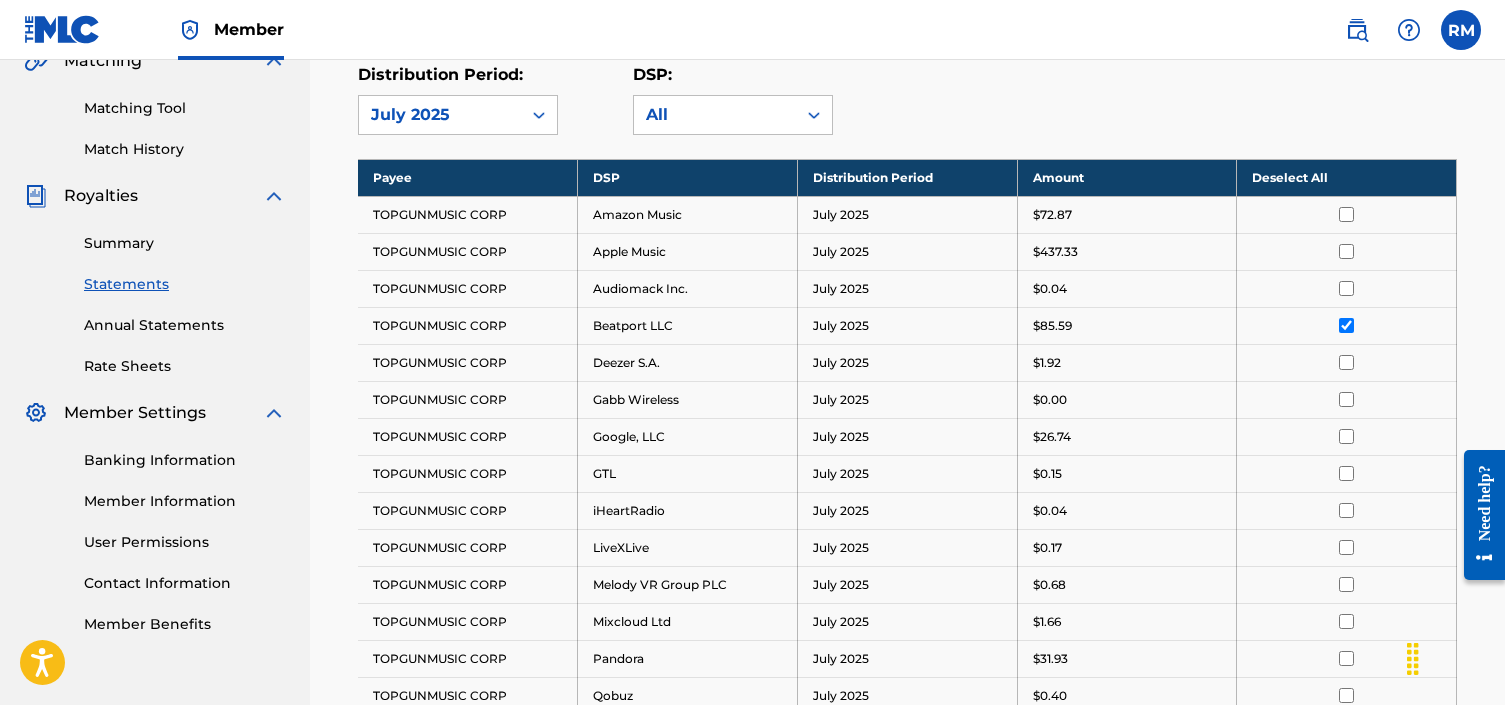 scroll, scrollTop: 481, scrollLeft: 0, axis: vertical 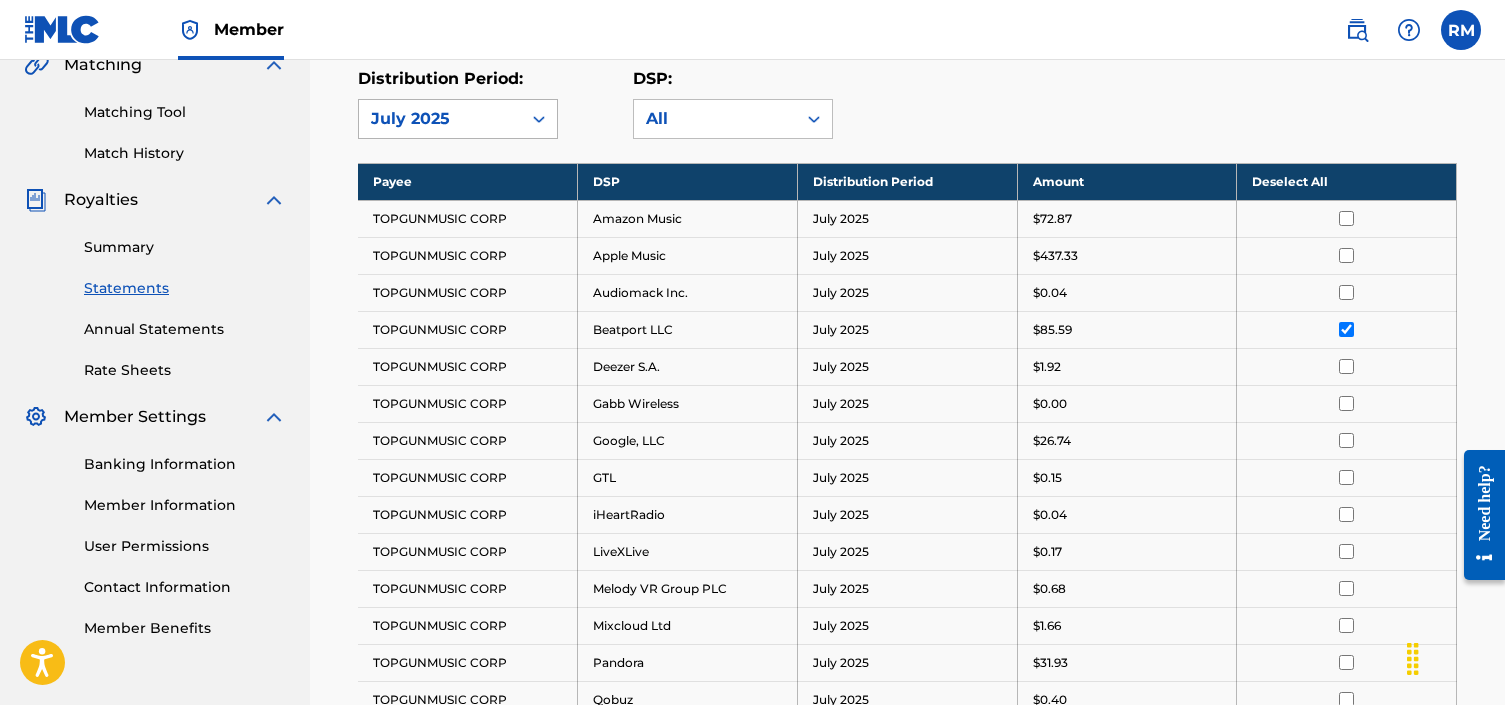 click at bounding box center [539, 119] 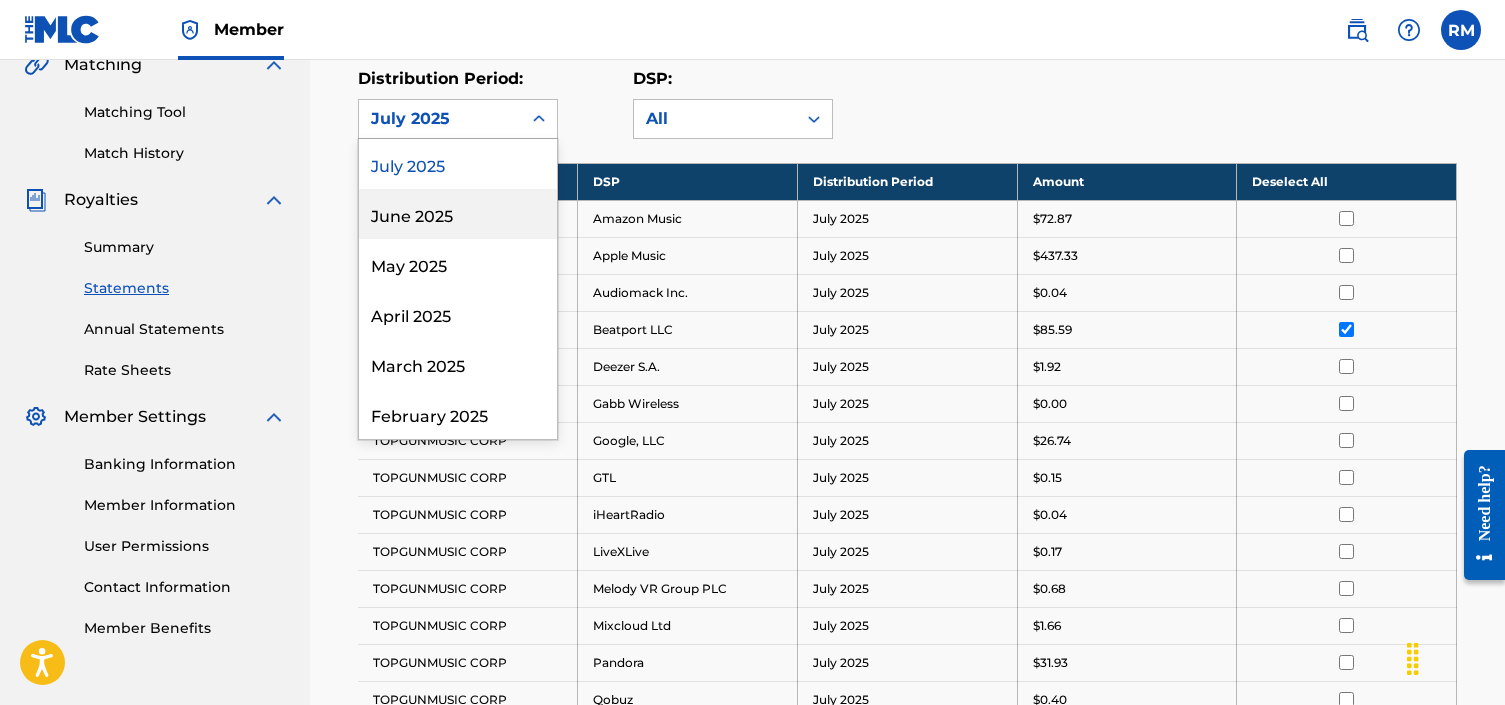 click on "June 2025" at bounding box center [458, 214] 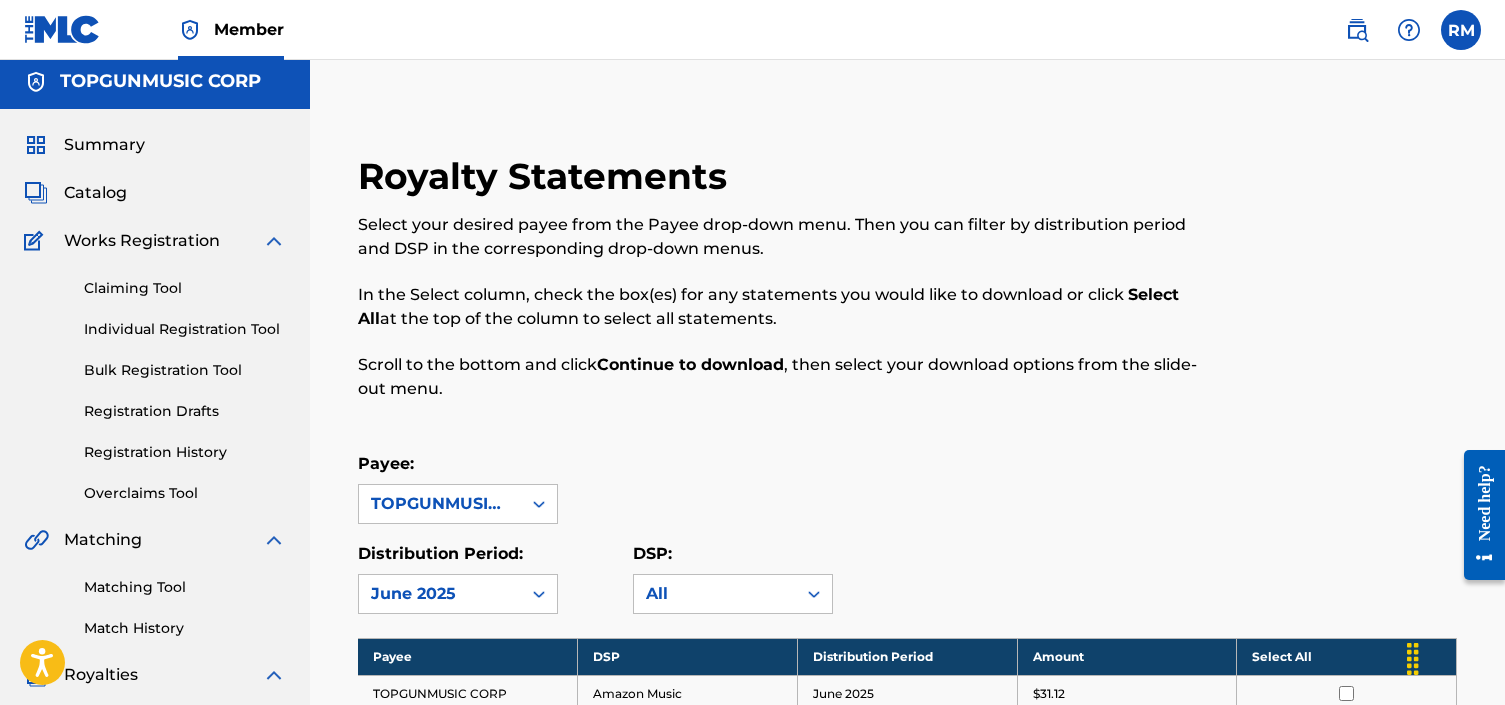 scroll, scrollTop: 0, scrollLeft: 0, axis: both 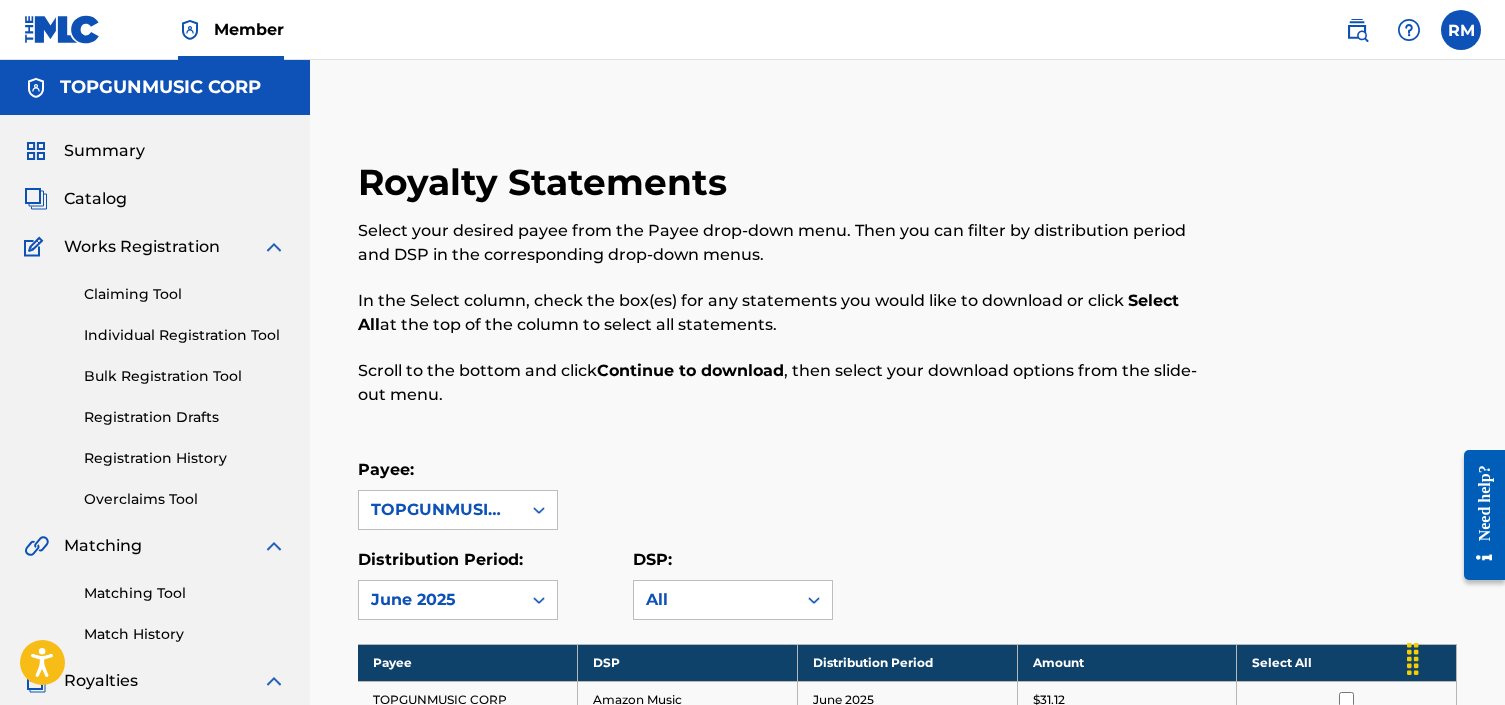 click on "Select your desired payee from the Payee drop-down menu. Then you can filter by distribution period and DSP in the corresponding drop-down menus. In the Select column, check the box(es) for any statements you would like to download or click    Select All   at the top of the column to select all statements. Scroll to the bottom and click  Continue to download , then select your download options from the slide-out menu." at bounding box center (781, 313) 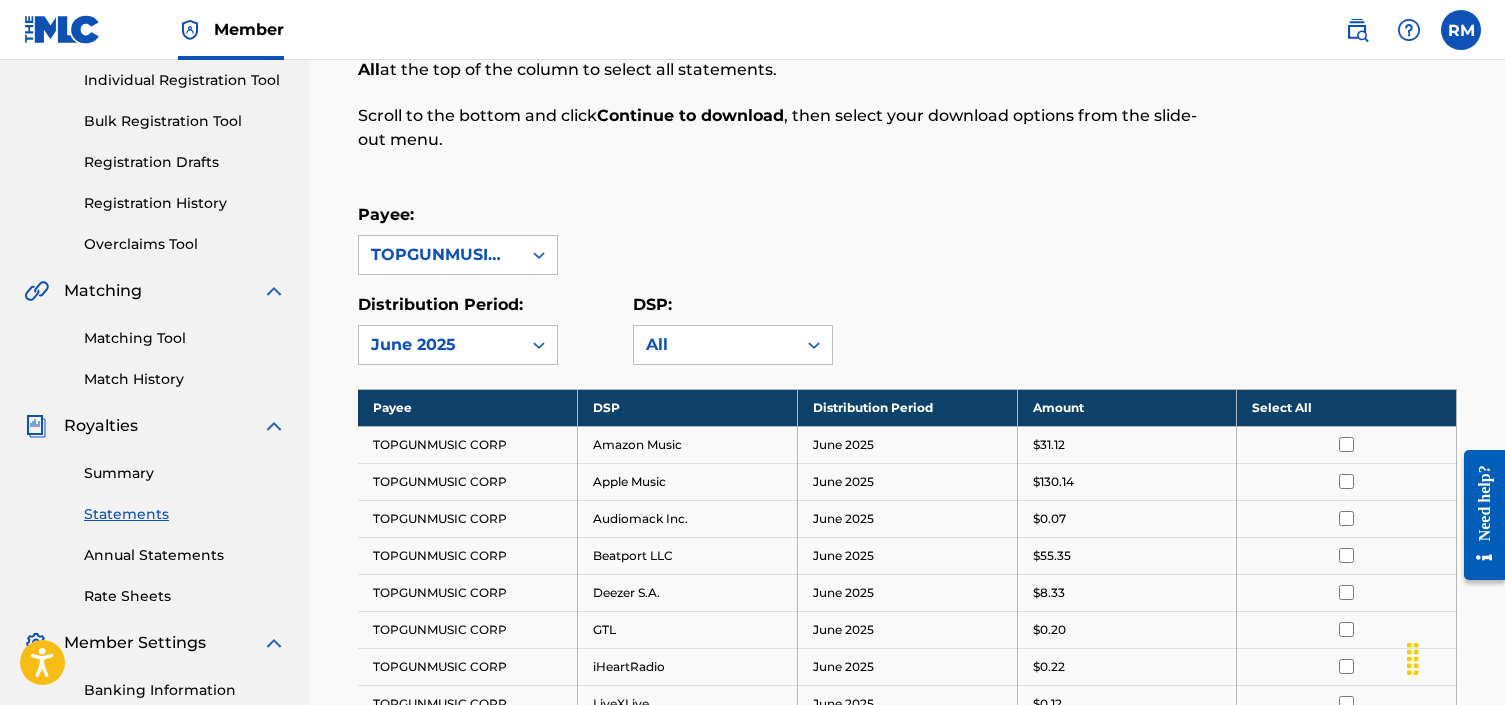 scroll, scrollTop: 0, scrollLeft: 0, axis: both 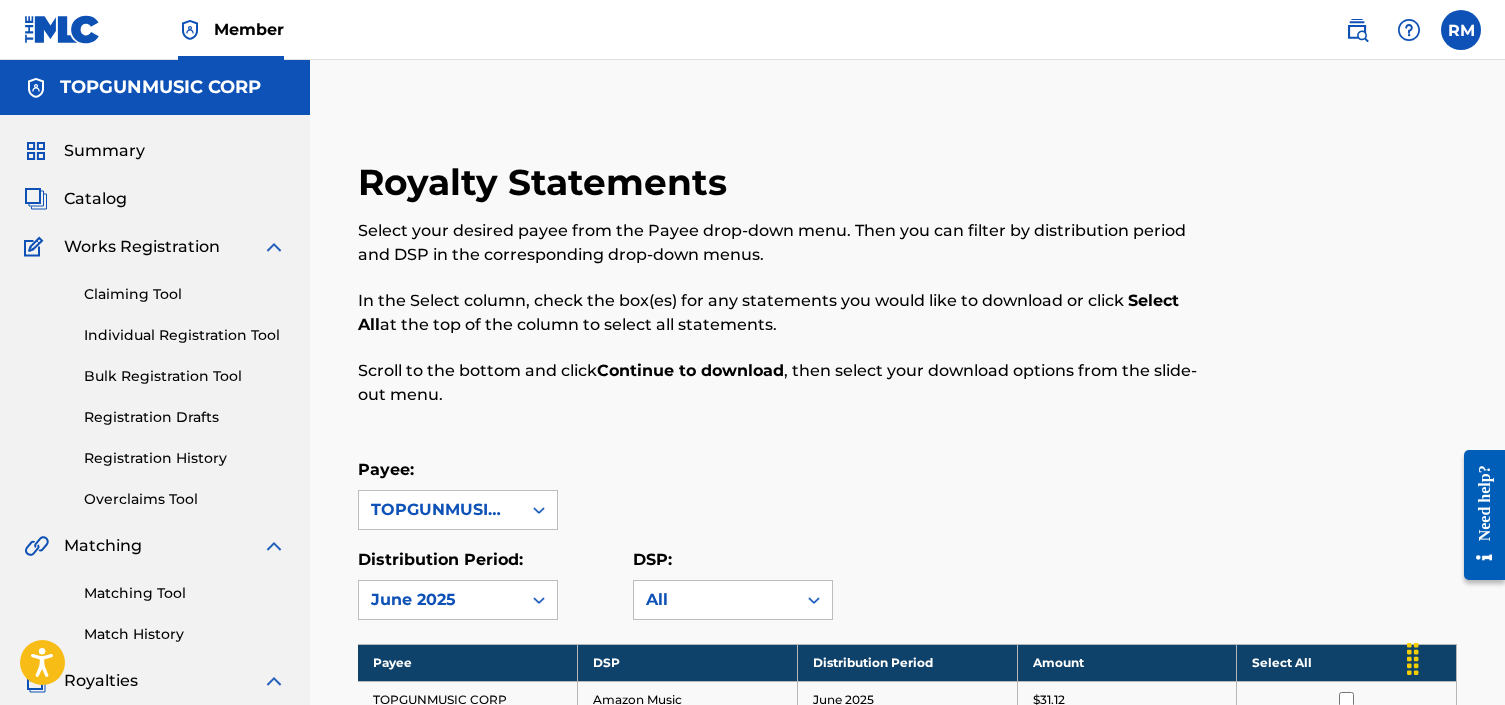 click on "Royalty Statements Select your desired payee from the Payee drop-down menu. Then you can filter by distribution period and DSP in the corresponding drop-down menus. In the Select column, check the box(es) for any statements you would like to download or click    Select All   at the top of the column to select all statements. Scroll to the bottom and click  Continue to download , then select your download options from the slide-out menu. Payee: TOPGUNMUSIC CORP Distribution Period: [MONTH] [YEAR] DSP: All Payee DSP Distribution Period Amount Select All TOPGUNMUSIC CORP Amazon Music [MONTH] [YEAR] $[AMOUNT] TOPGUNMUSIC CORP Apple Music [MONTH] [YEAR] $[AMOUNT] TOPGUNMUSIC CORP Audiomack Inc. [MONTH] [YEAR] $[AMOUNT] TOPGUNMUSIC CORP Beatport LLC [MONTH] [YEAR] $[AMOUNT] TOPGUNMUSIC CORP Deezer S.A. [MONTH] [YEAR] $[AMOUNT] TOPGUNMUSIC CORP GTL  [MONTH] [YEAR] $[AMOUNT] TOPGUNMUSIC CORP iHeartRadio [MONTH] [YEAR] $[AMOUNT] TOPGUNMUSIC CORP LiveXLive [MONTH] [YEAR] $[AMOUNT] TOPGUNMUSIC CORP Melody VR Group PLC [MONTH] [YEAR] $[AMOUNT] TOPGUNMUSIC CORP Mixcloud Ltd [MONTH] [YEAR] $[AMOUNT] TOPGUNMUSIC CORP Pandora" at bounding box center (907, 896) 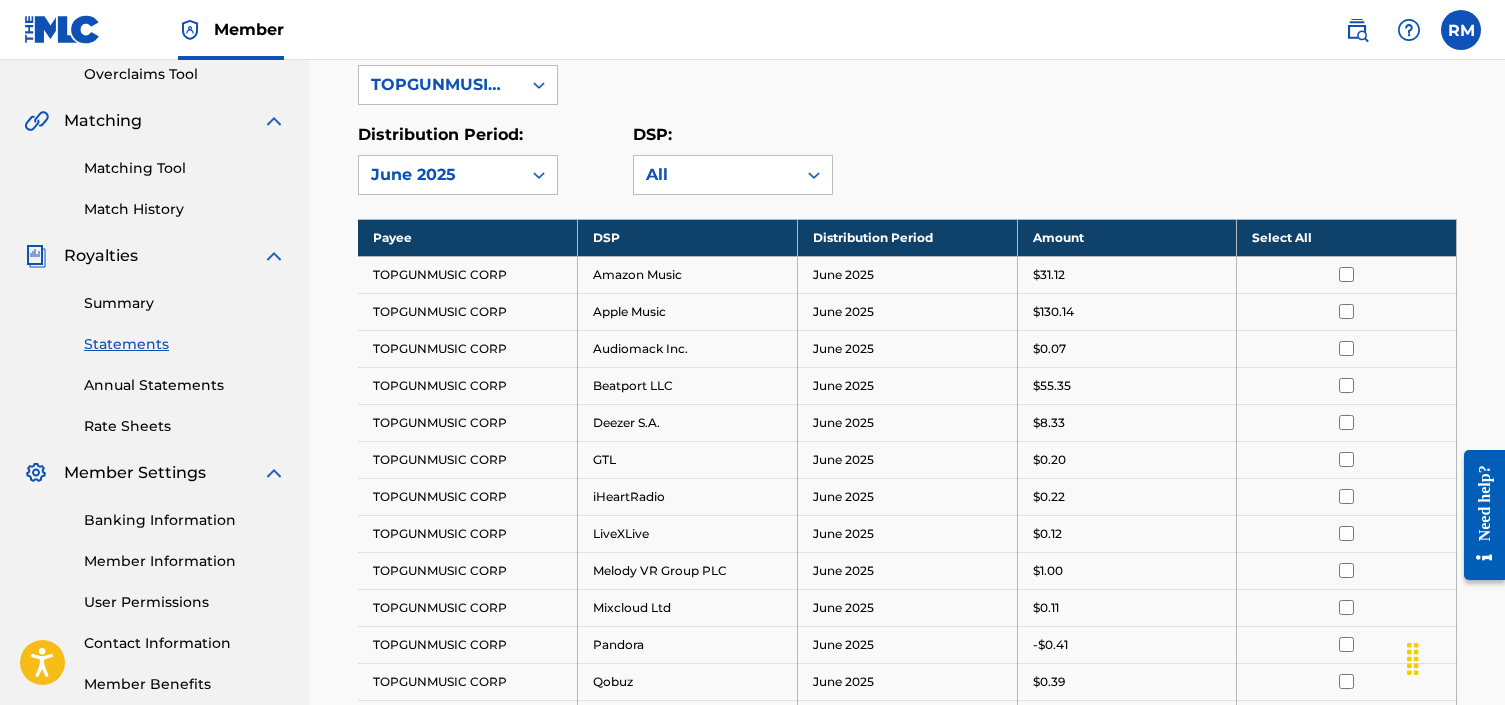 scroll, scrollTop: 422, scrollLeft: 0, axis: vertical 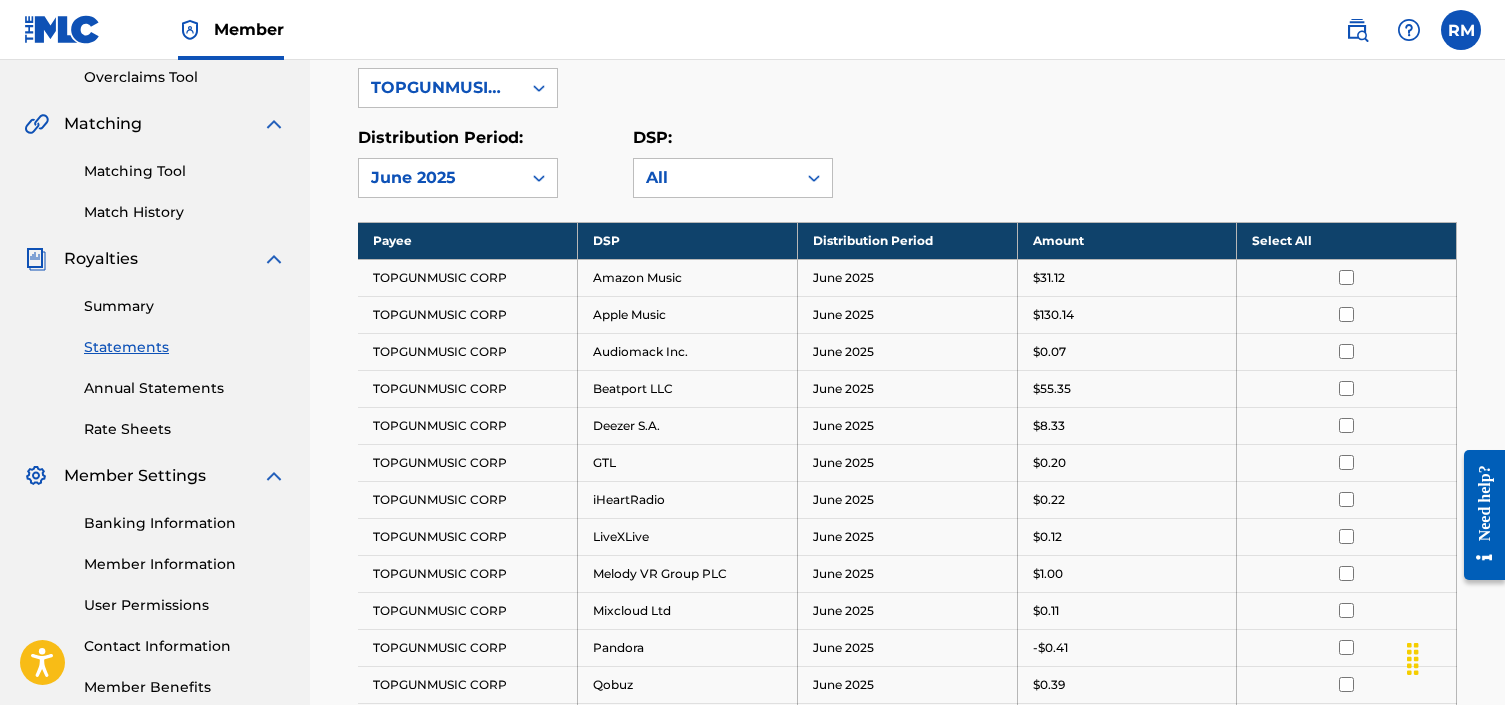 click on "Summary" at bounding box center [185, 306] 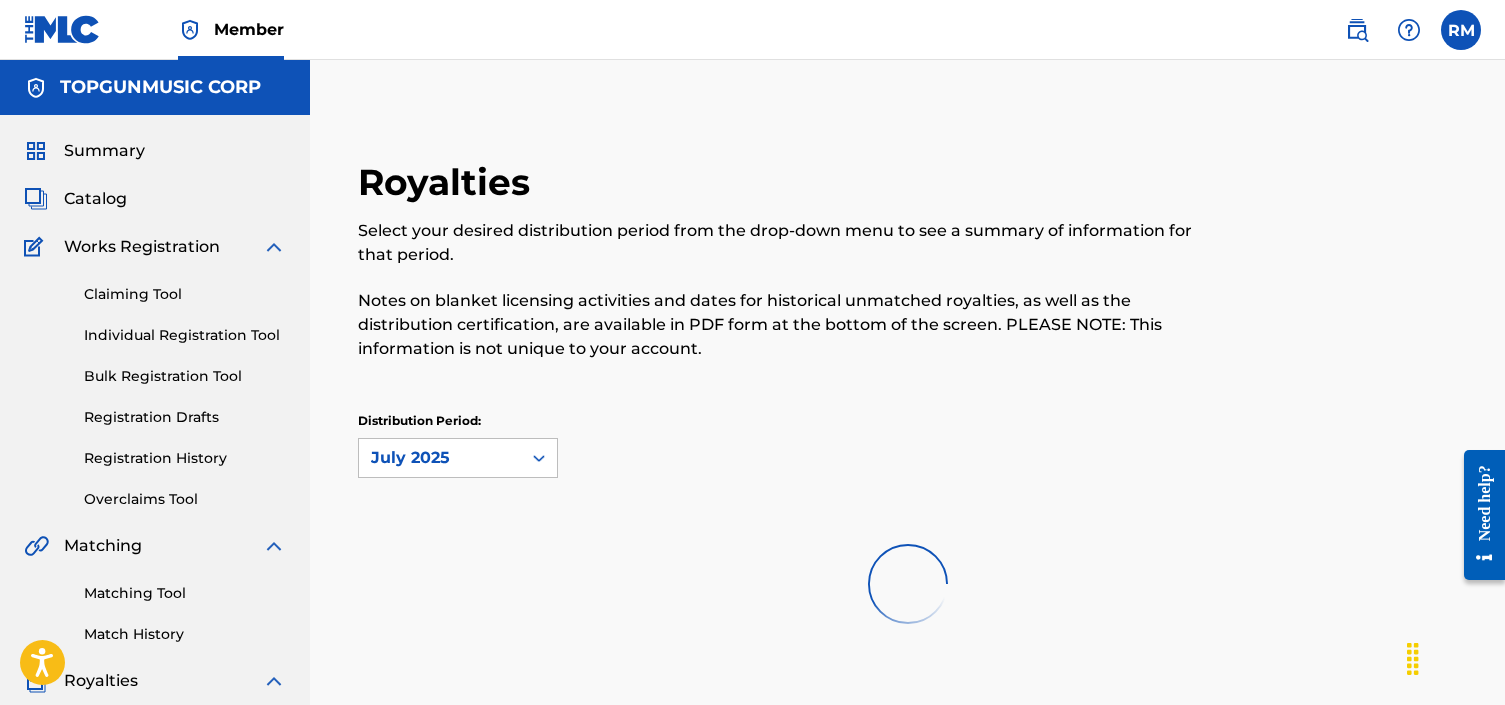 scroll, scrollTop: 0, scrollLeft: 0, axis: both 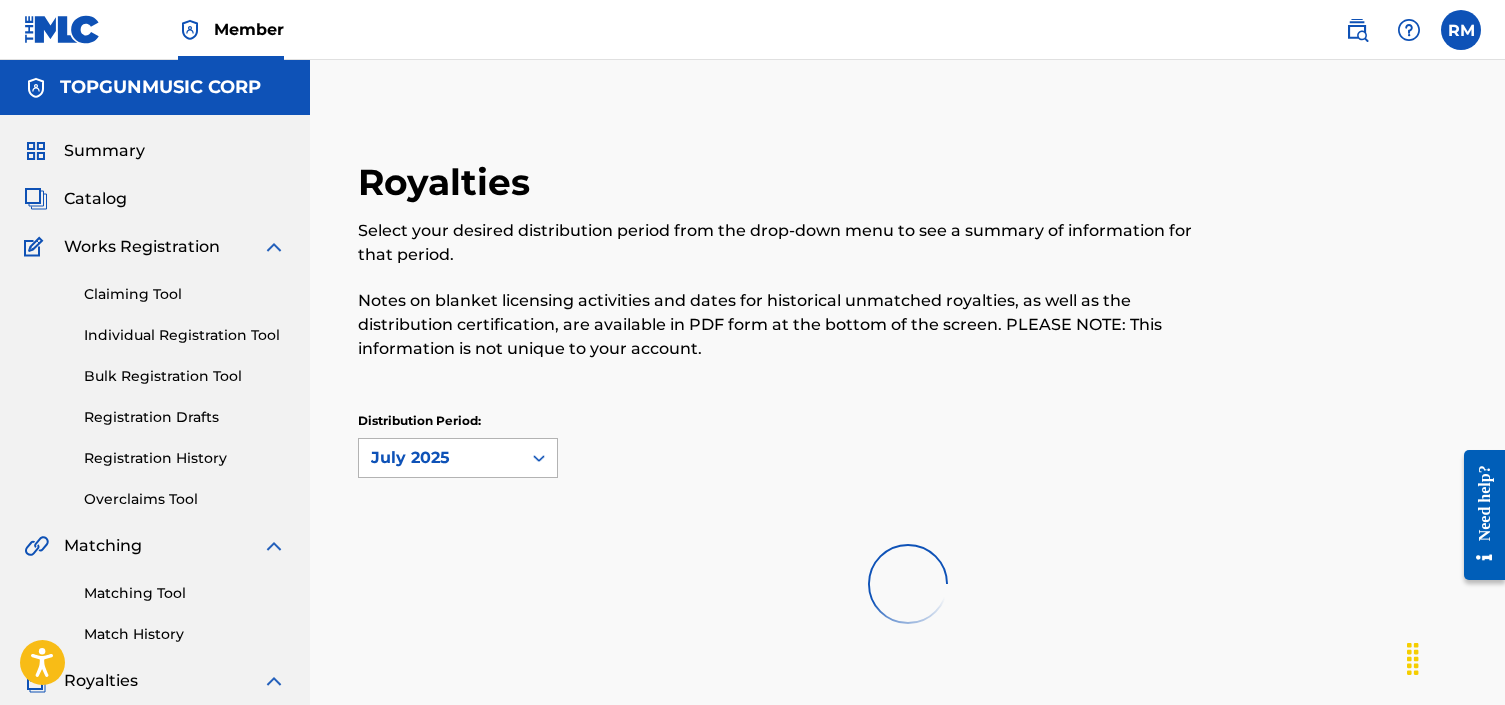 click on "July 2025" at bounding box center (440, 458) 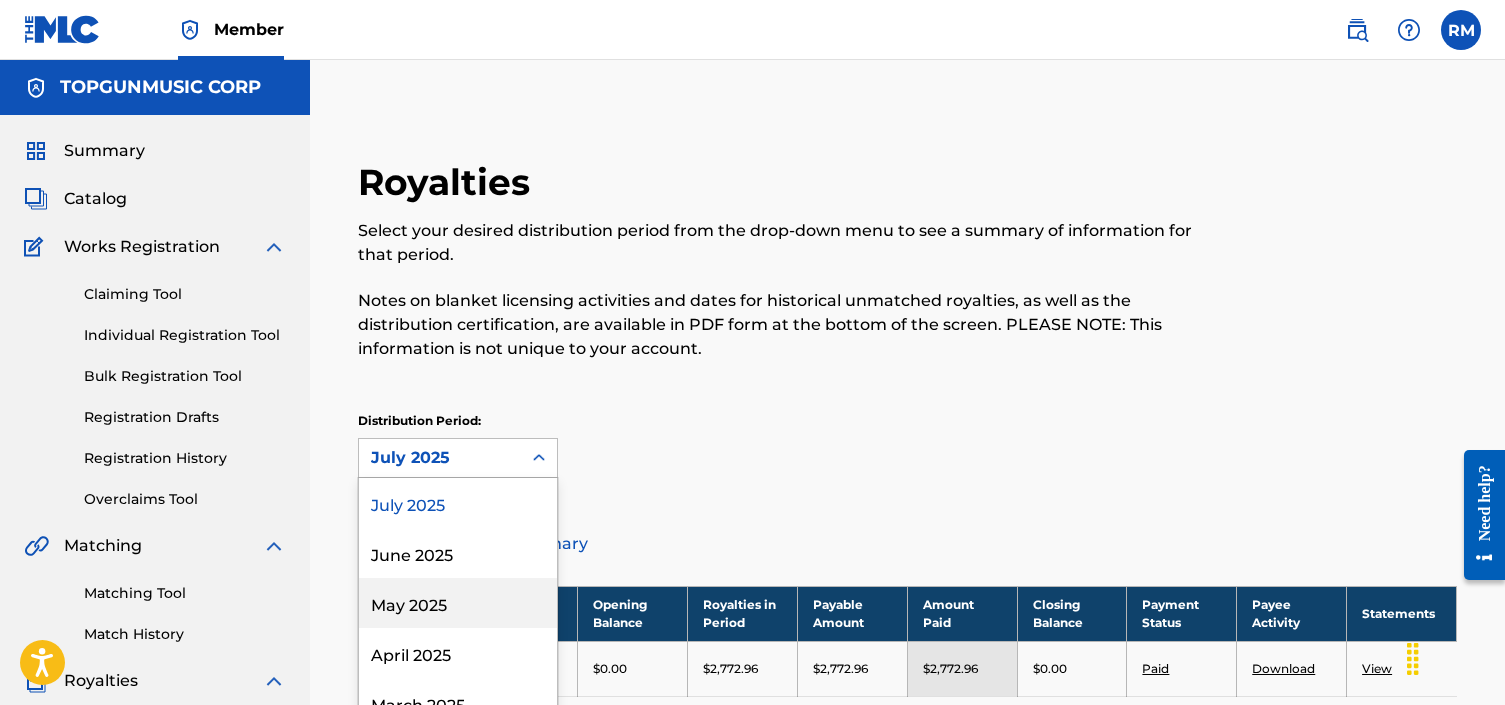 click on "May 2025" at bounding box center (458, 603) 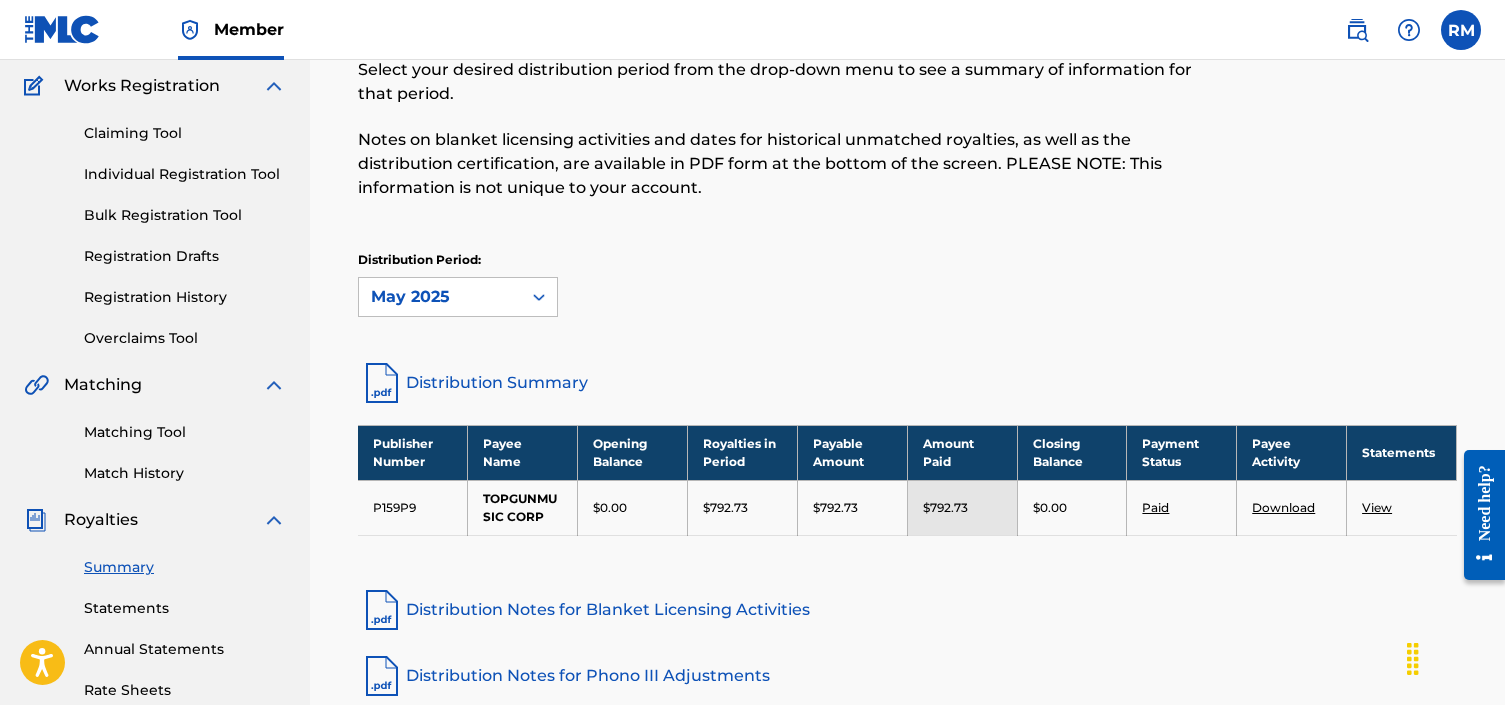 scroll, scrollTop: 140, scrollLeft: 0, axis: vertical 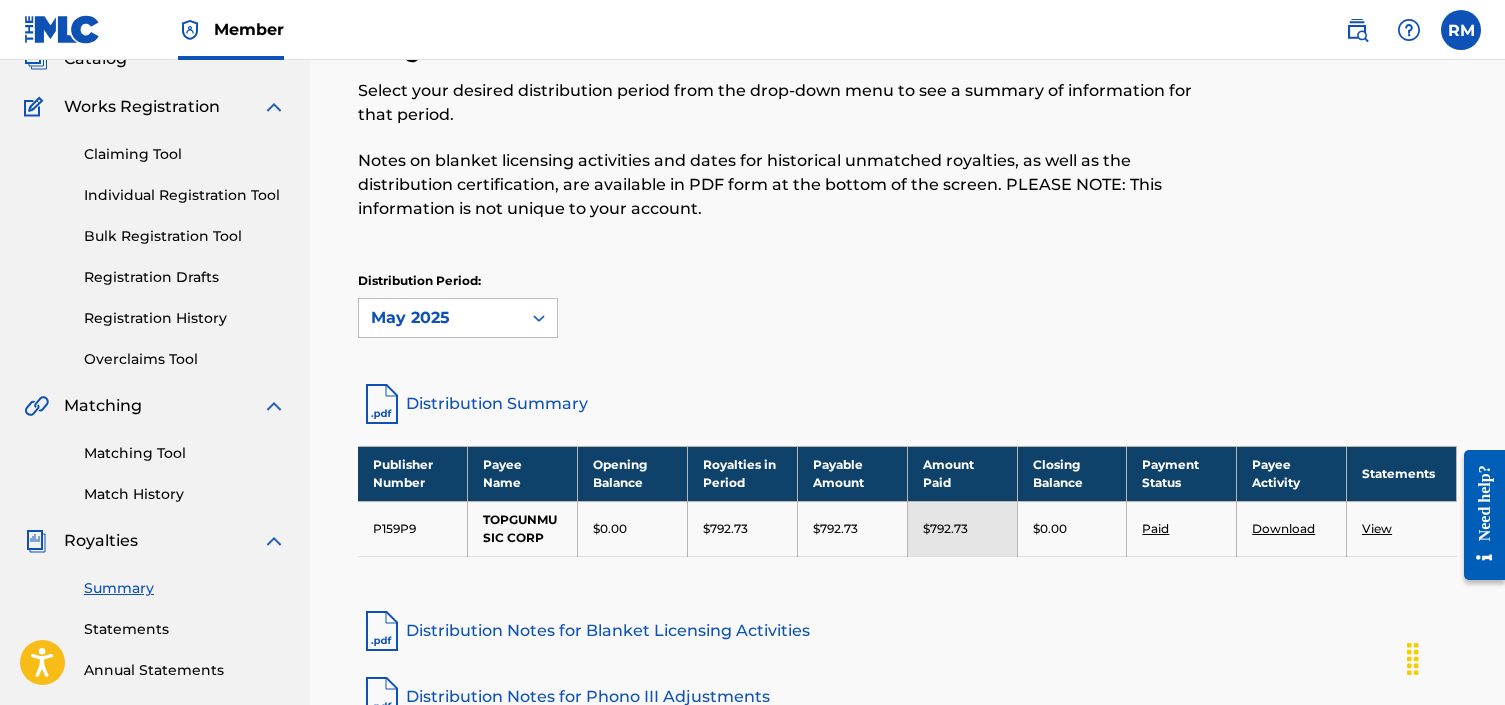 click on "Distribution Period: option [MONTH] [YEAR], selected. [MONTH] [YEAR]" at bounding box center [907, 305] 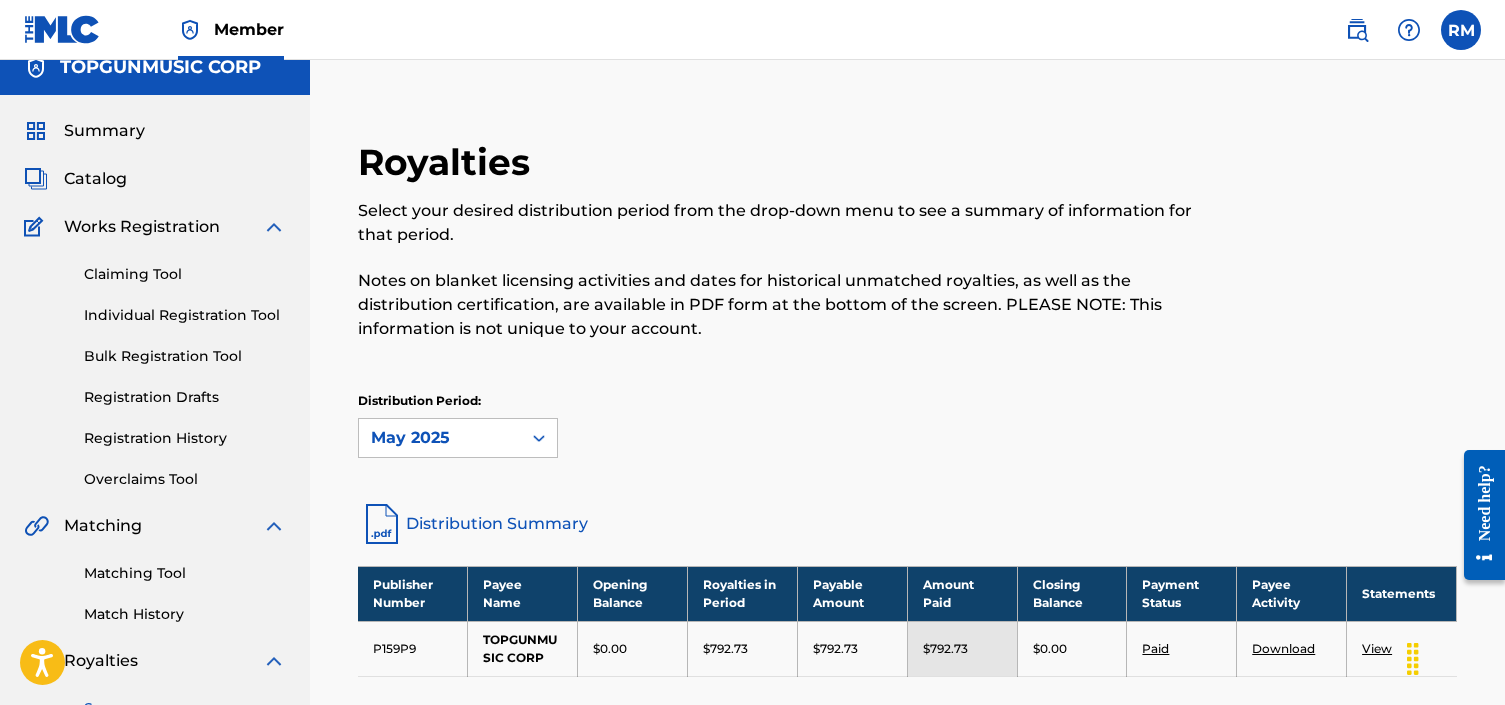 scroll, scrollTop: 0, scrollLeft: 0, axis: both 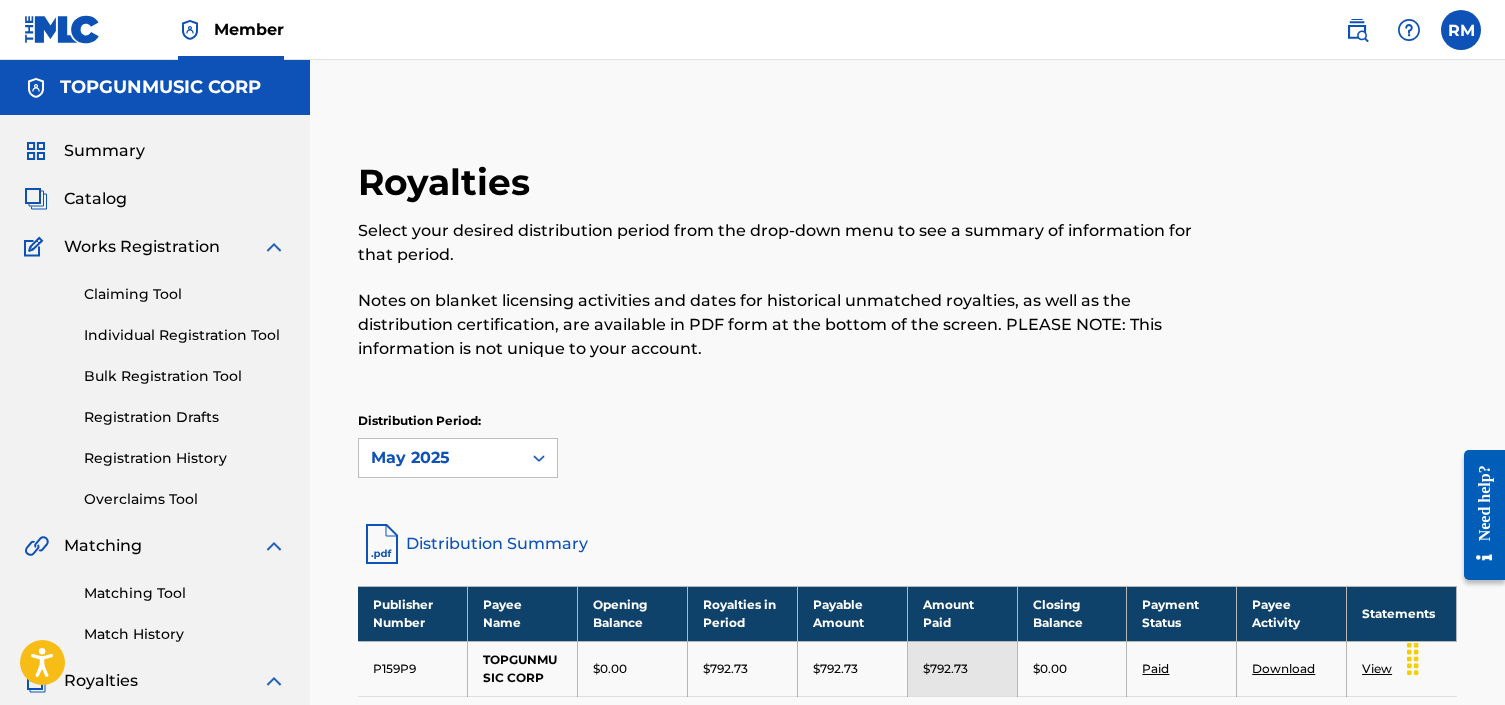 click at bounding box center [1461, 30] 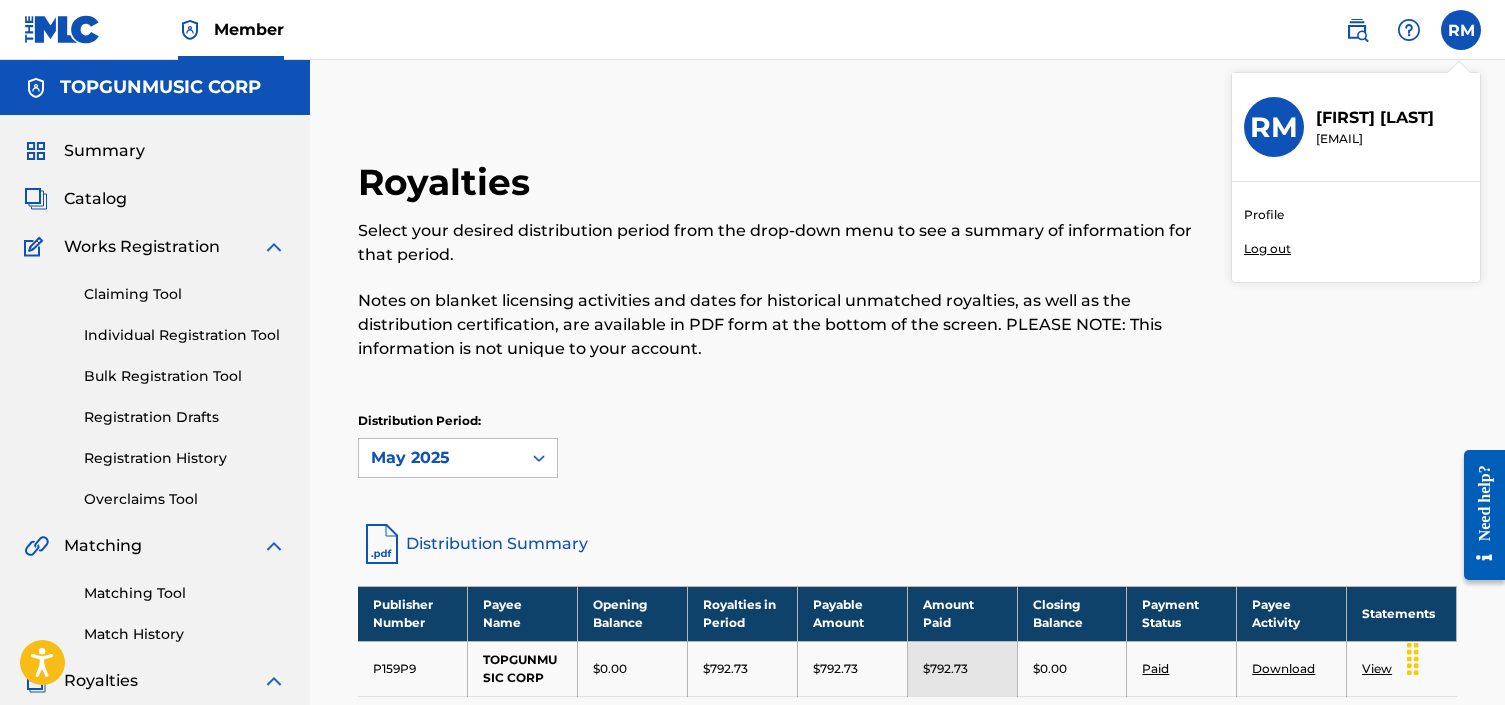 click on "Log out" at bounding box center (1267, 249) 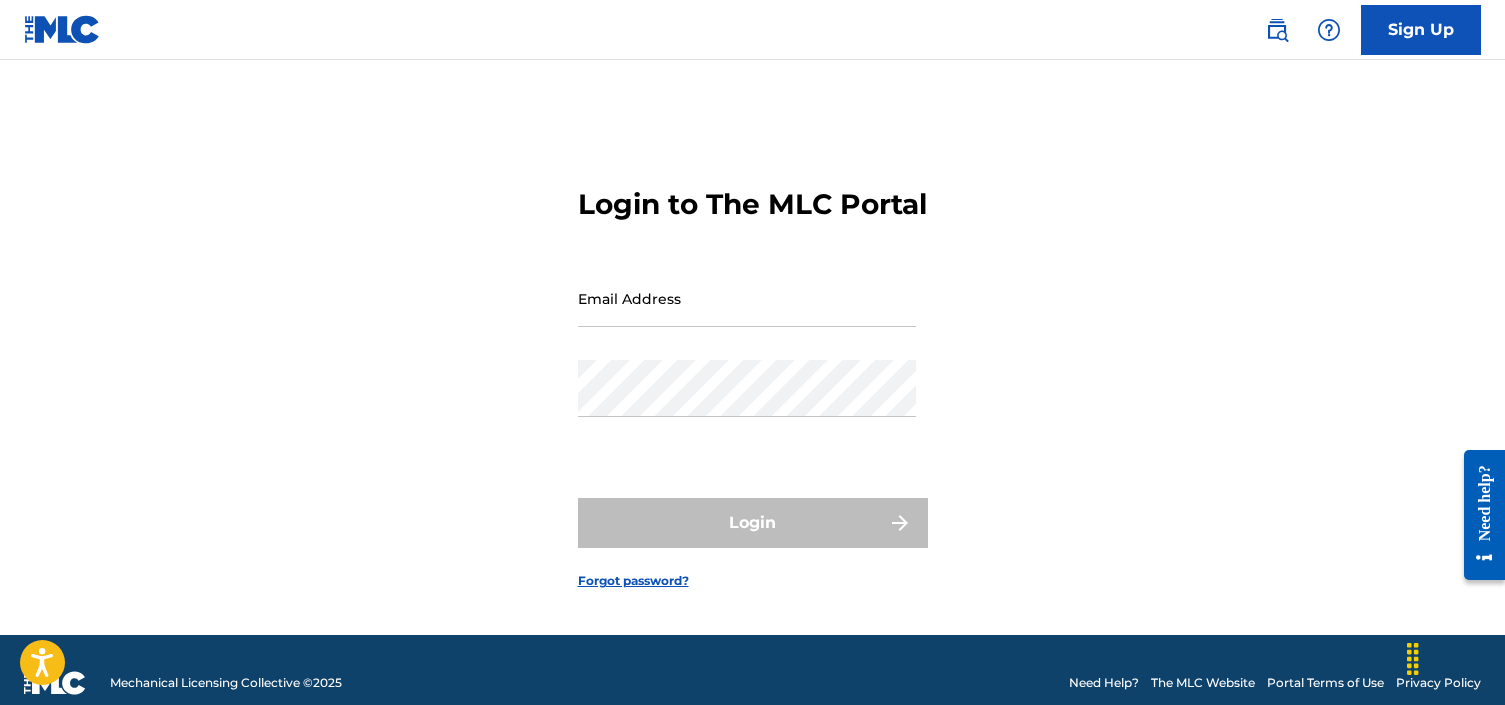 scroll, scrollTop: 0, scrollLeft: 0, axis: both 